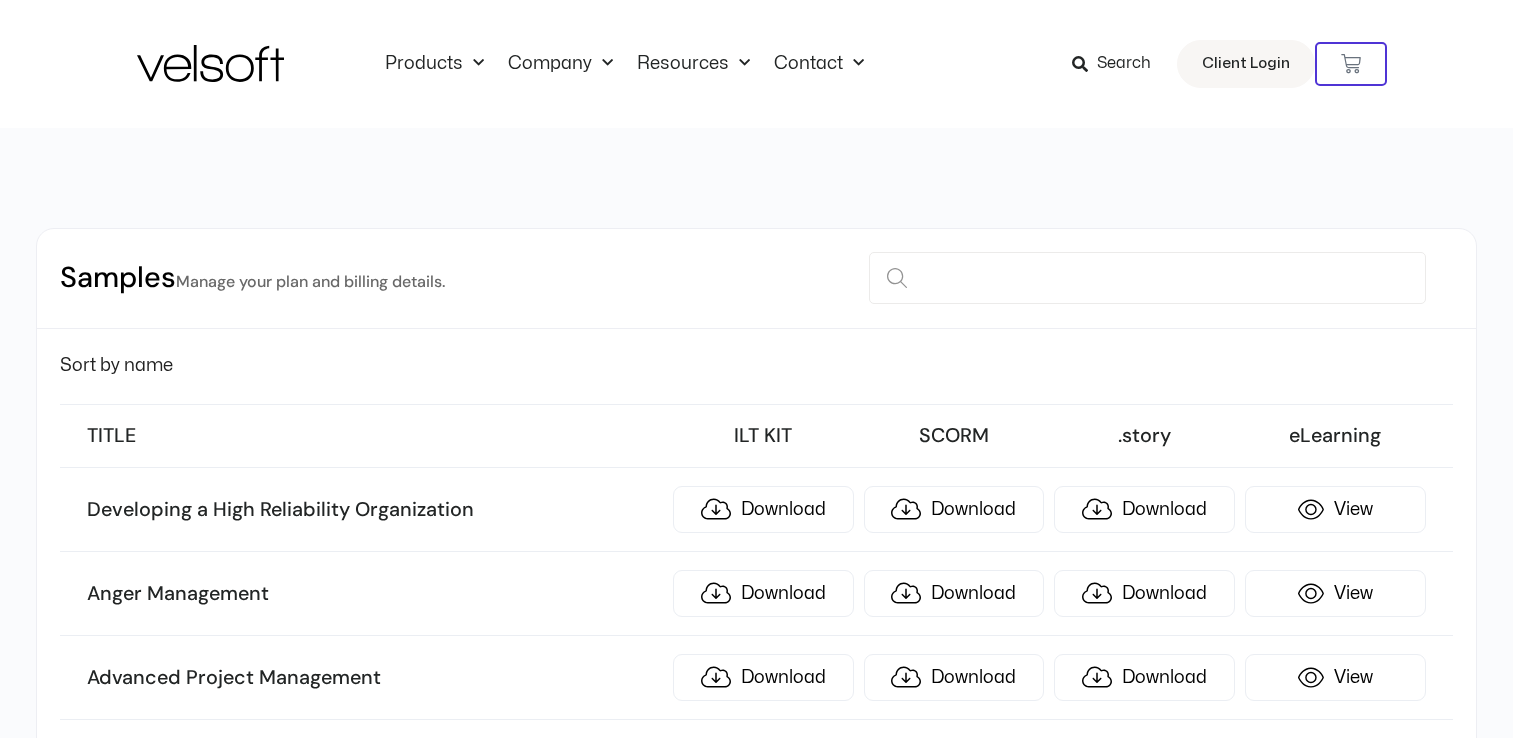 scroll, scrollTop: 10930, scrollLeft: 0, axis: vertical 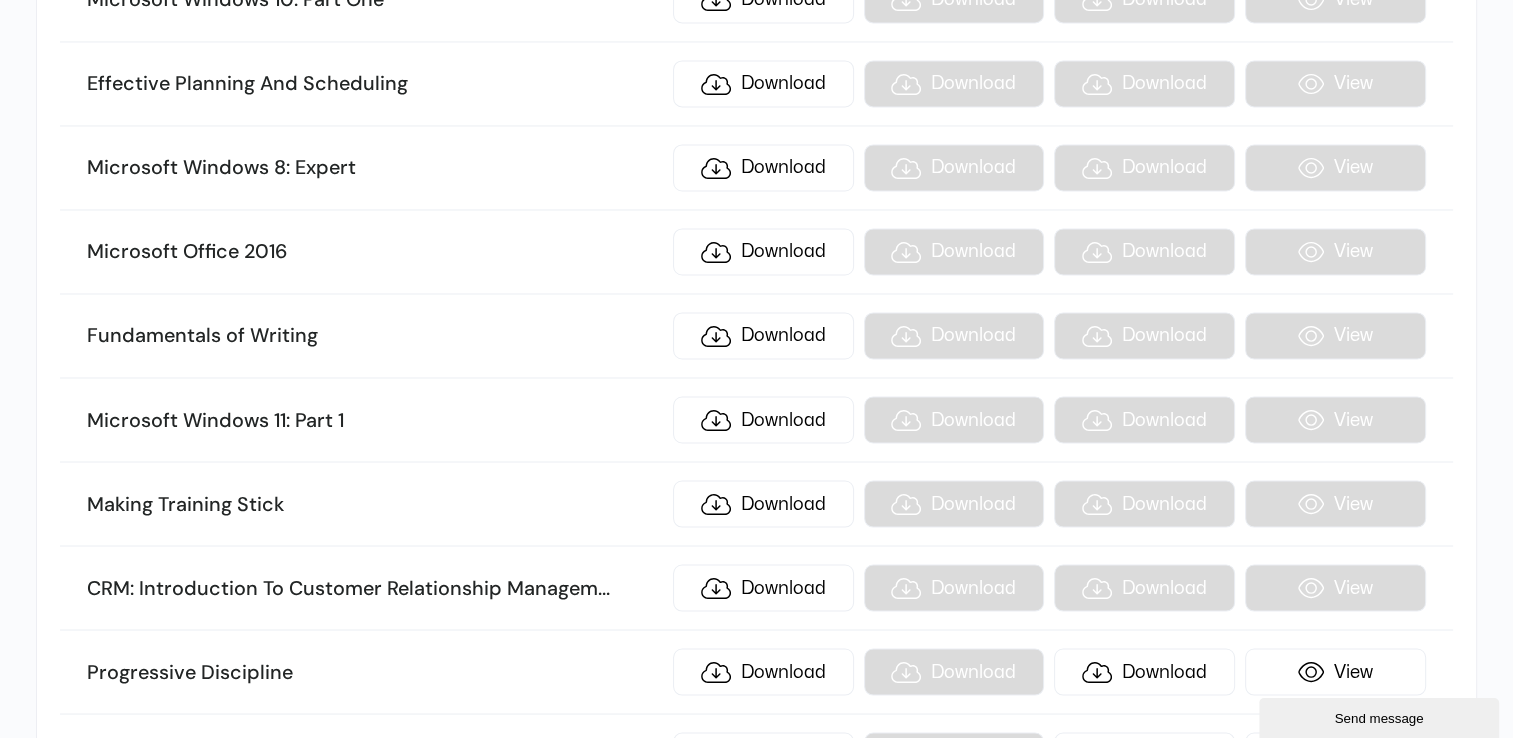 click on "Microsoft Office 2016 Download Download Download View" at bounding box center [756, 252] 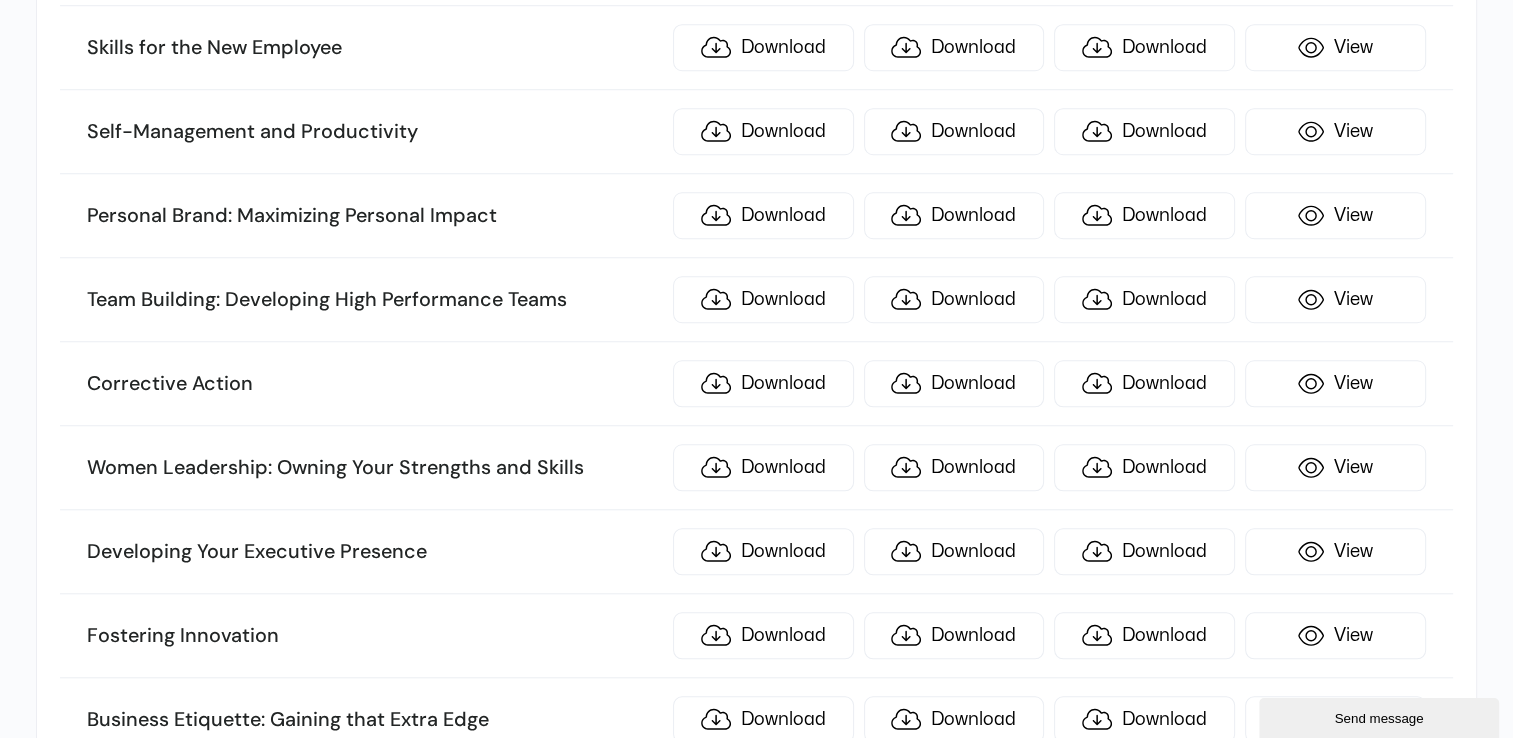 scroll, scrollTop: 2337, scrollLeft: 0, axis: vertical 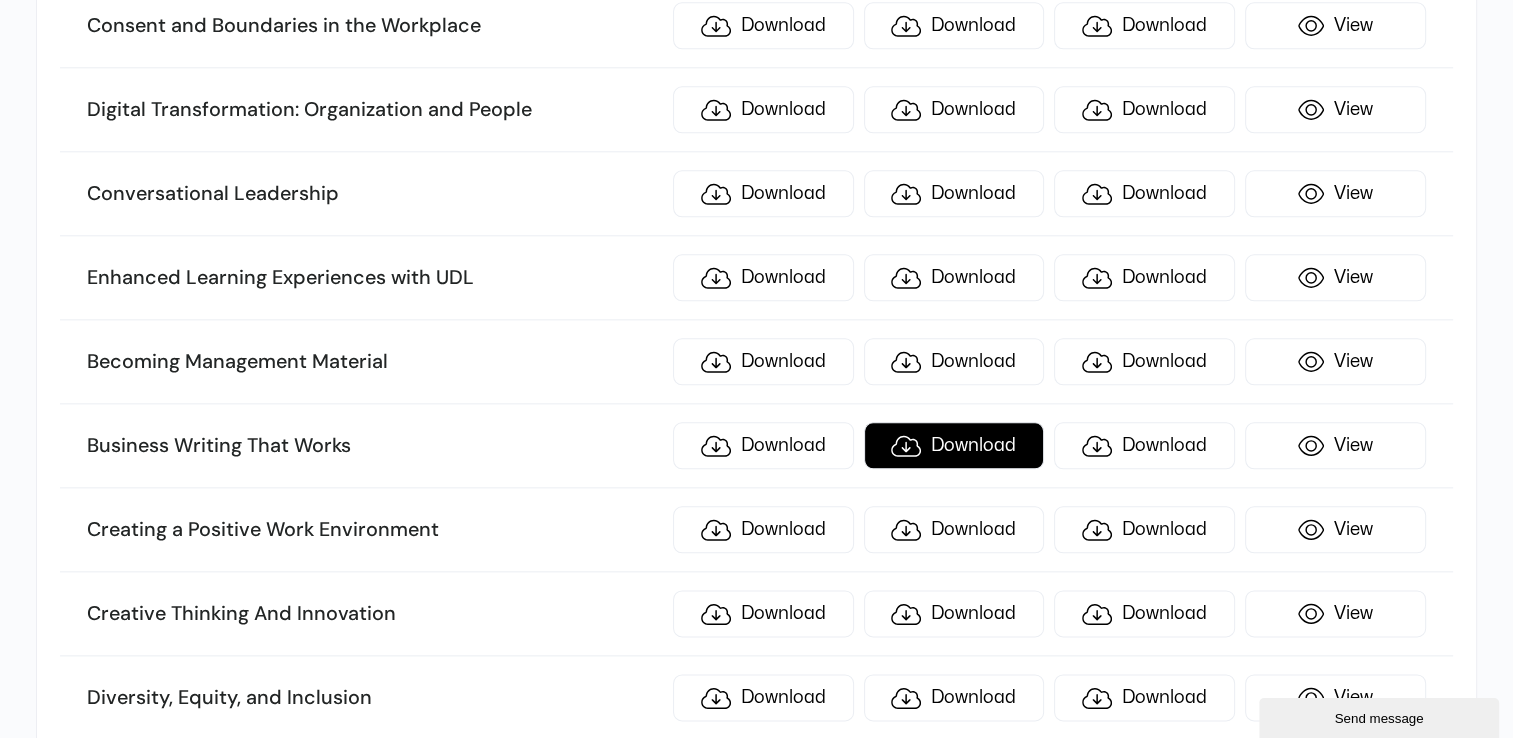 click on "Download" at bounding box center (954, 445) 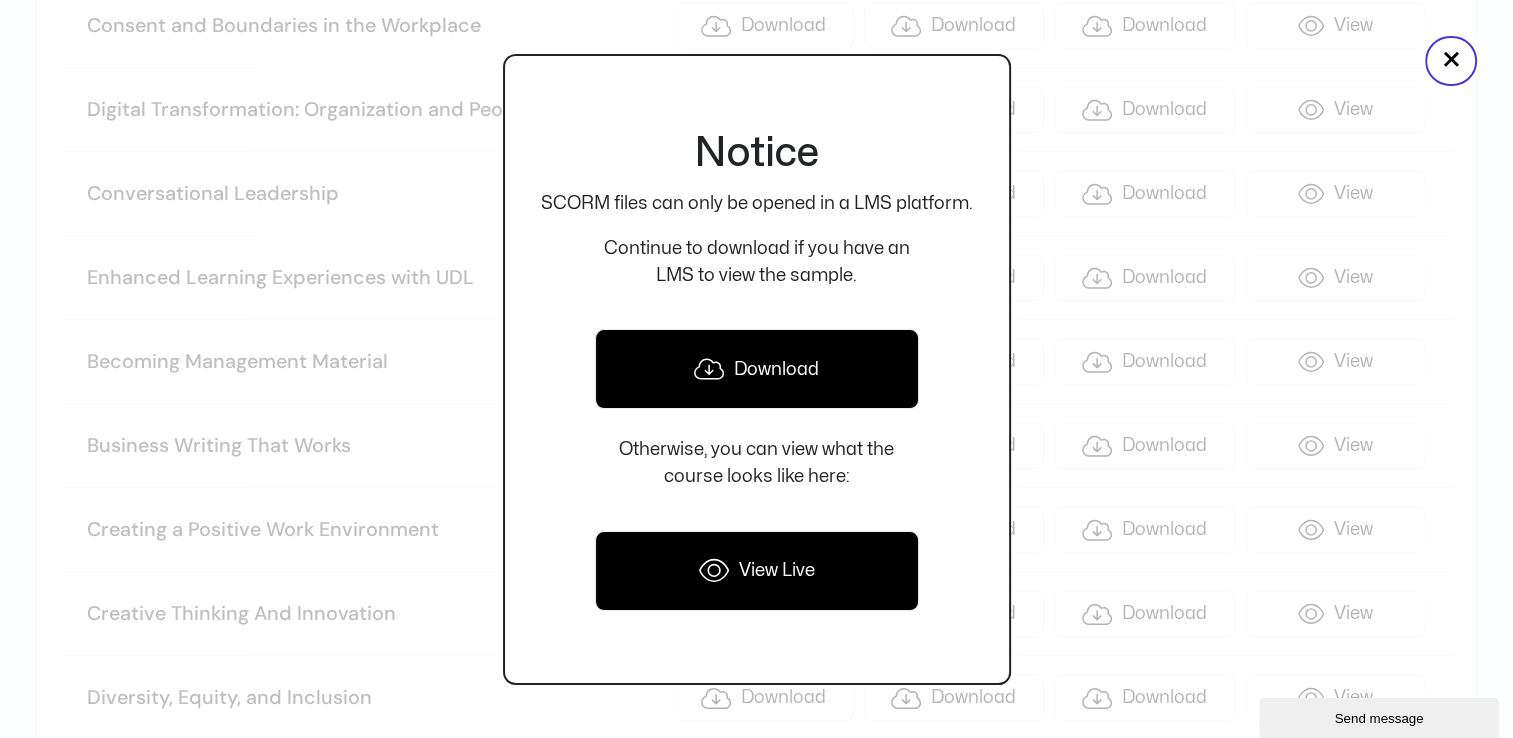 click on "View Live" at bounding box center (757, 571) 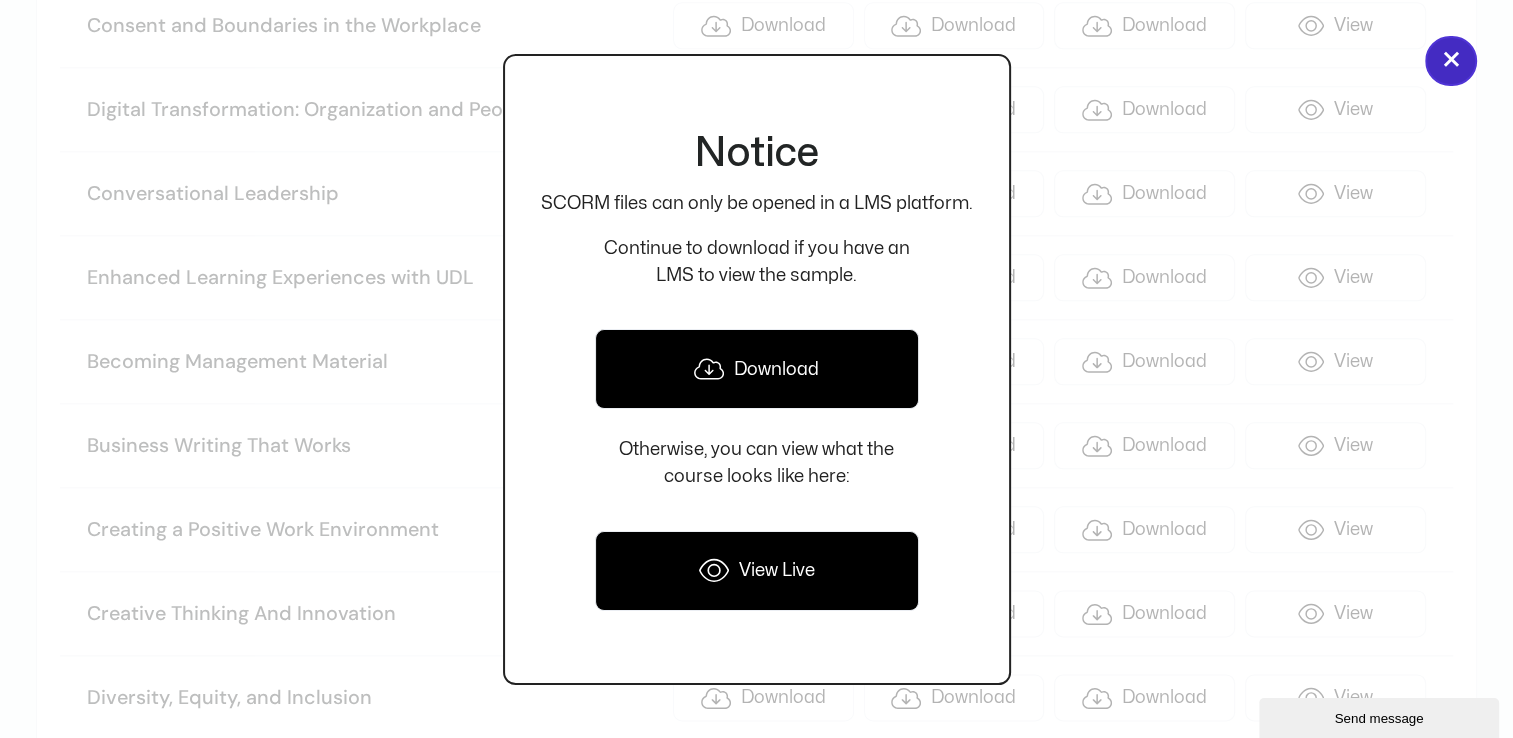 click on "×" at bounding box center [1451, 61] 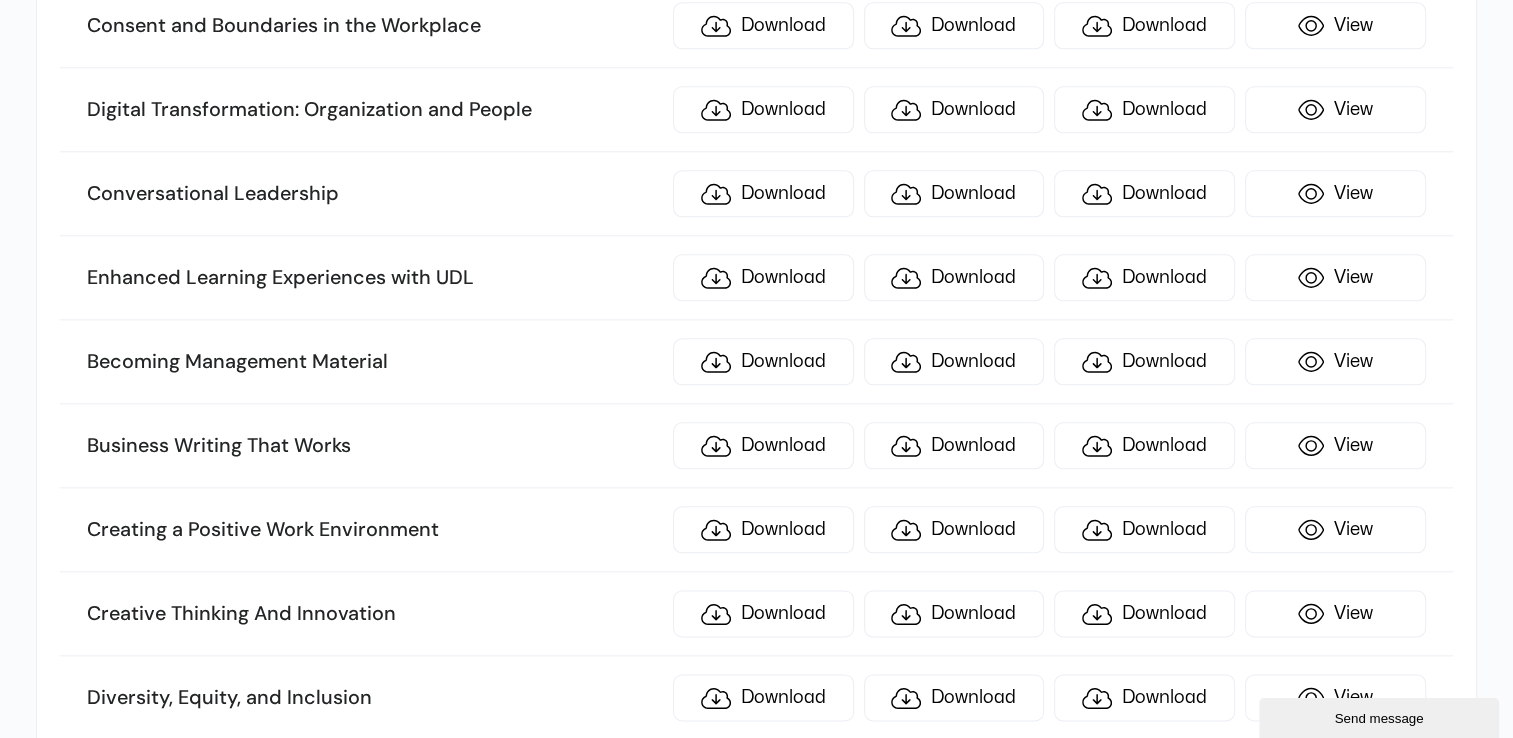 scroll, scrollTop: 4725, scrollLeft: 0, axis: vertical 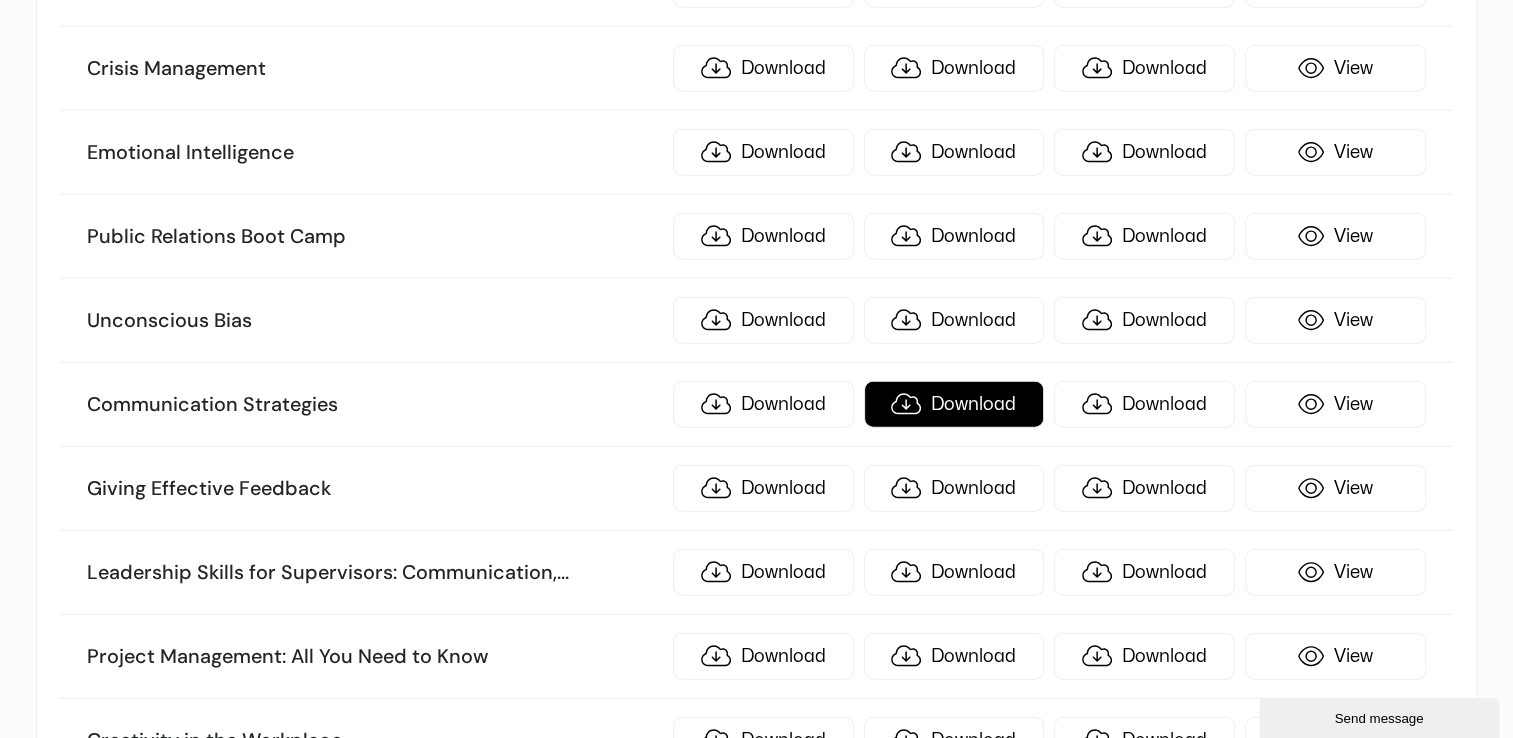 click on "Download" at bounding box center [954, 404] 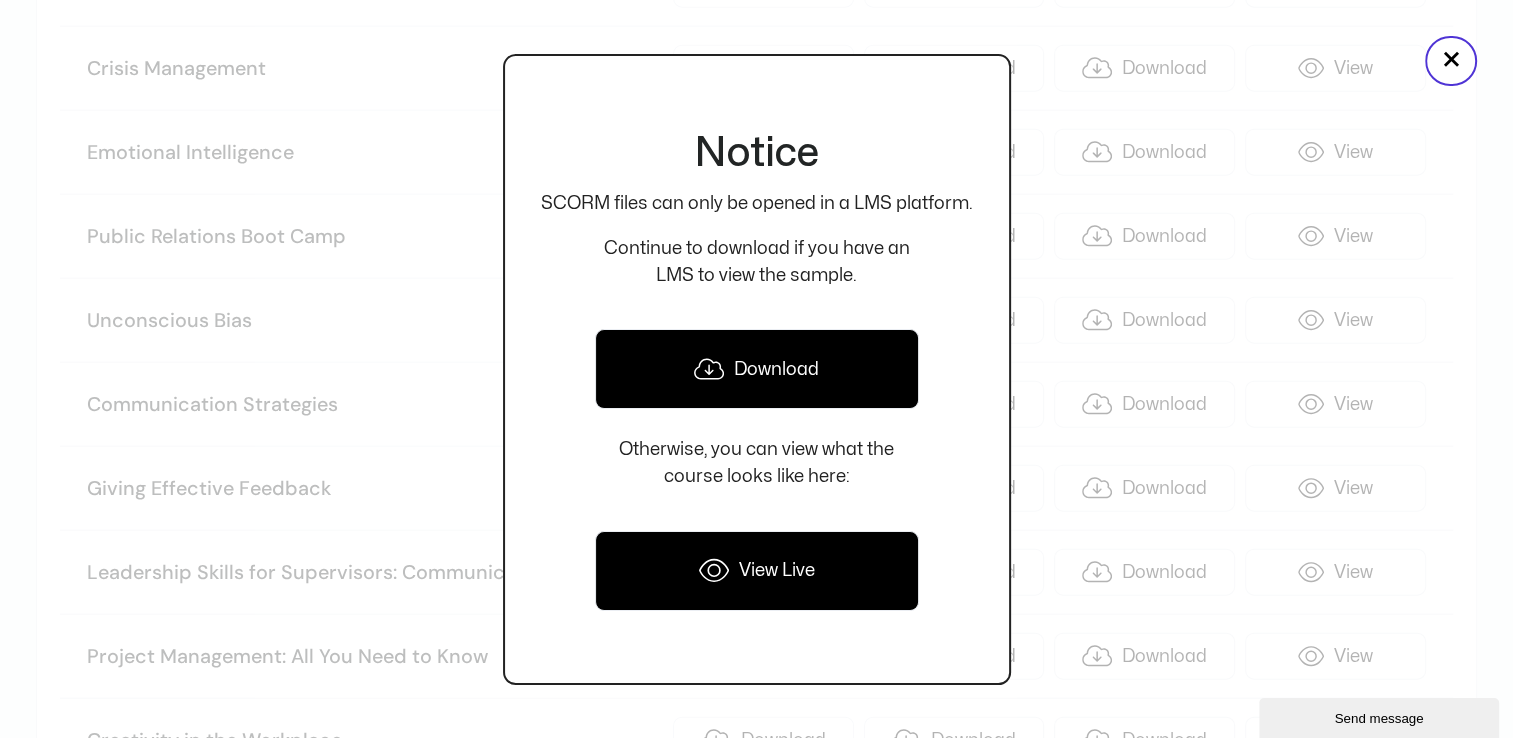 click on "Download" at bounding box center (757, 369) 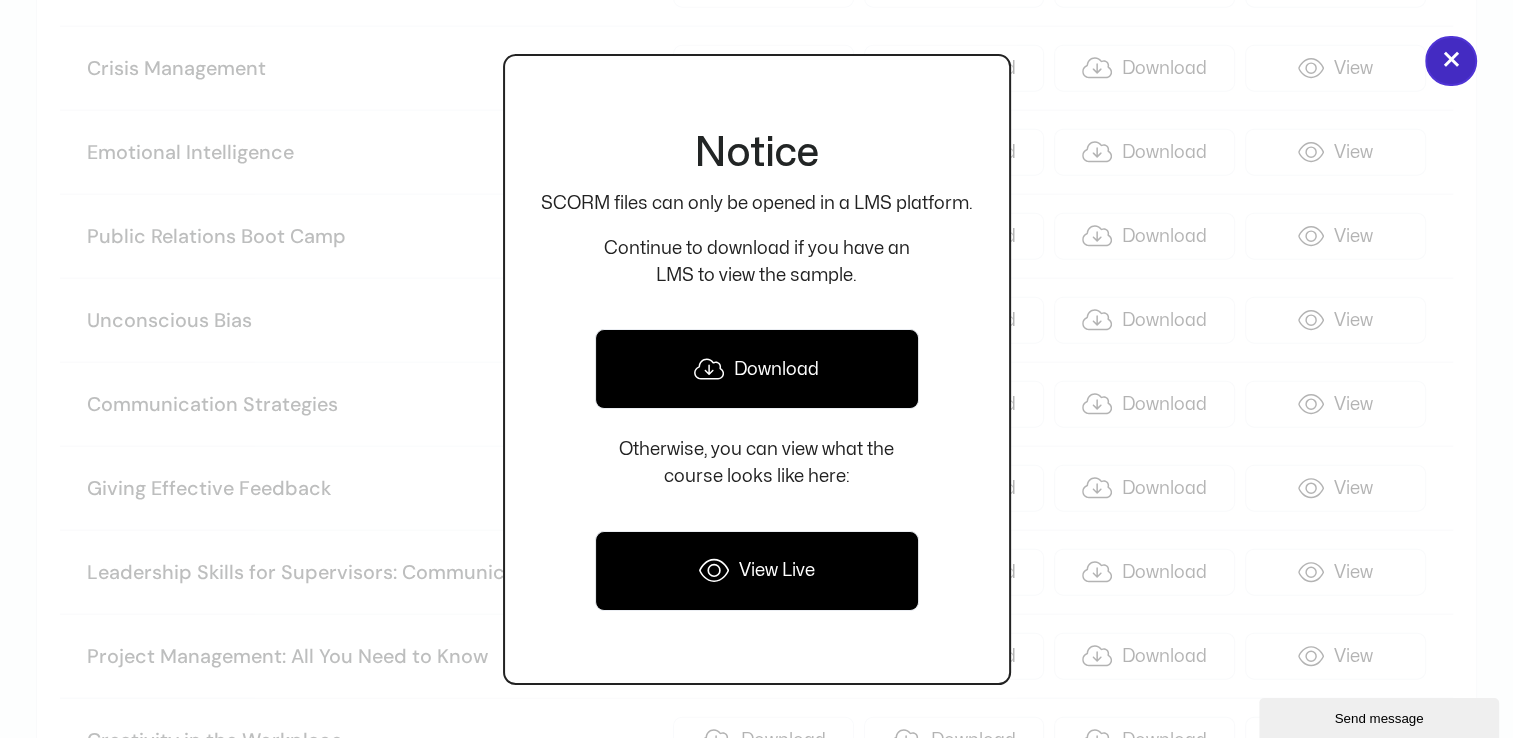 click on "×" at bounding box center (1451, 61) 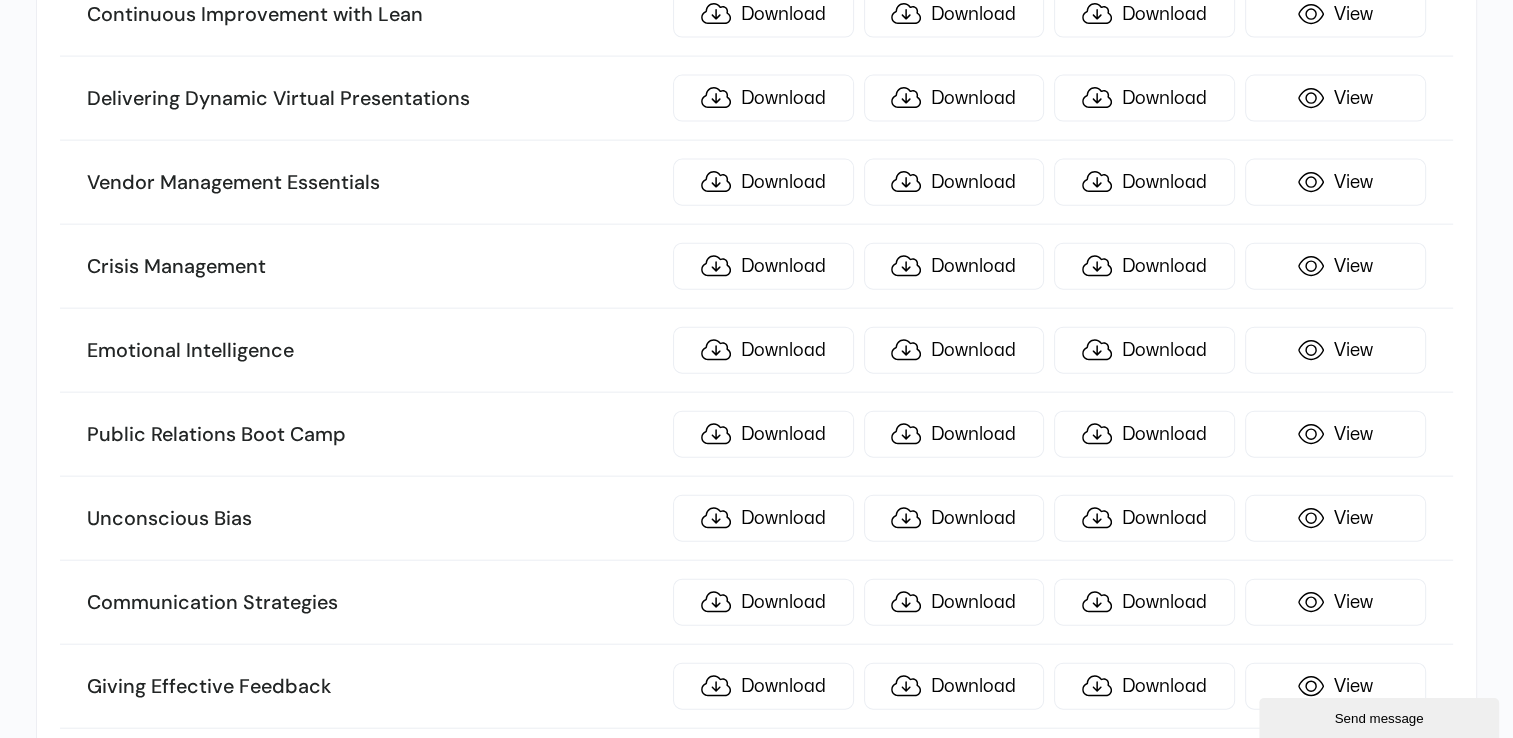 scroll, scrollTop: 4525, scrollLeft: 0, axis: vertical 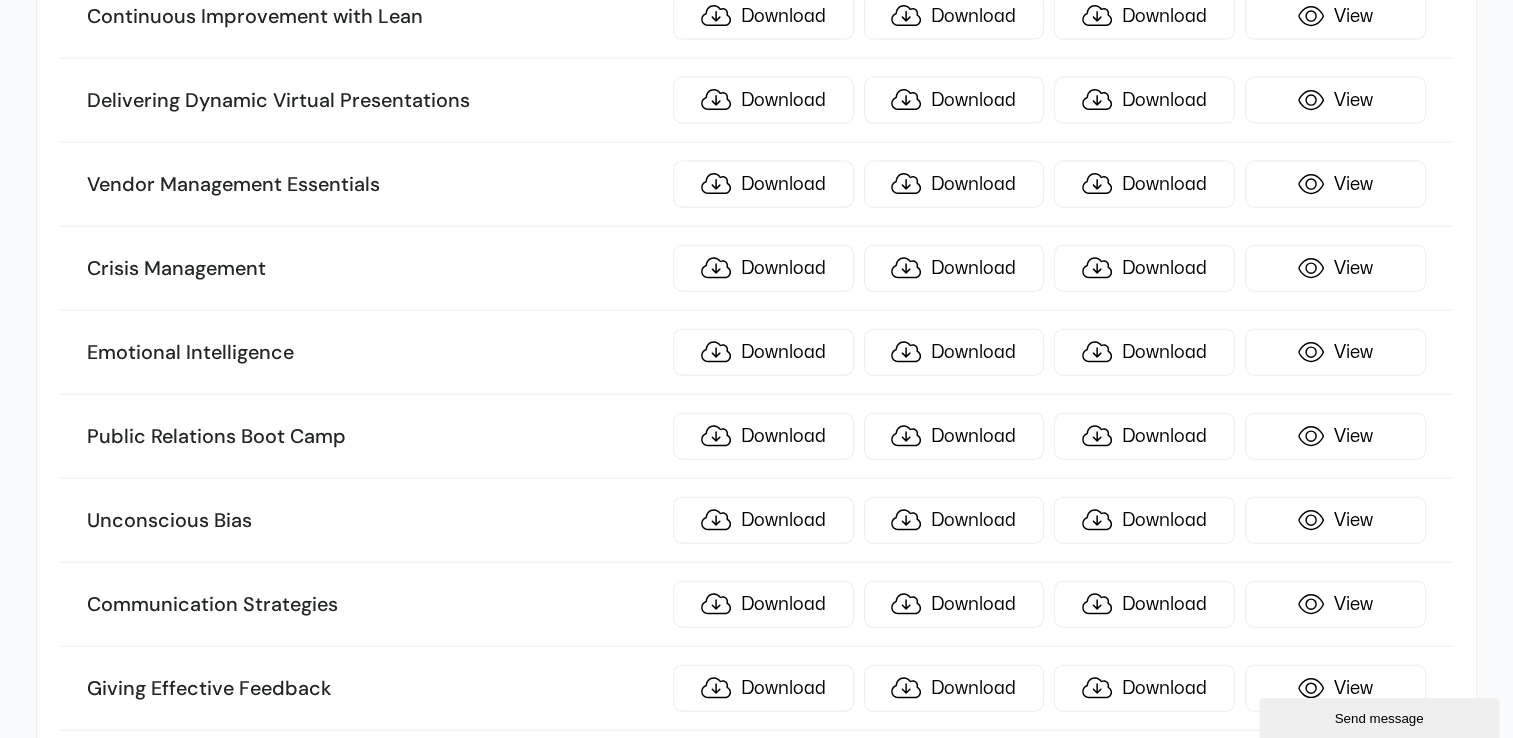 click on "Crisis Management Download Download Download View" at bounding box center [756, 269] 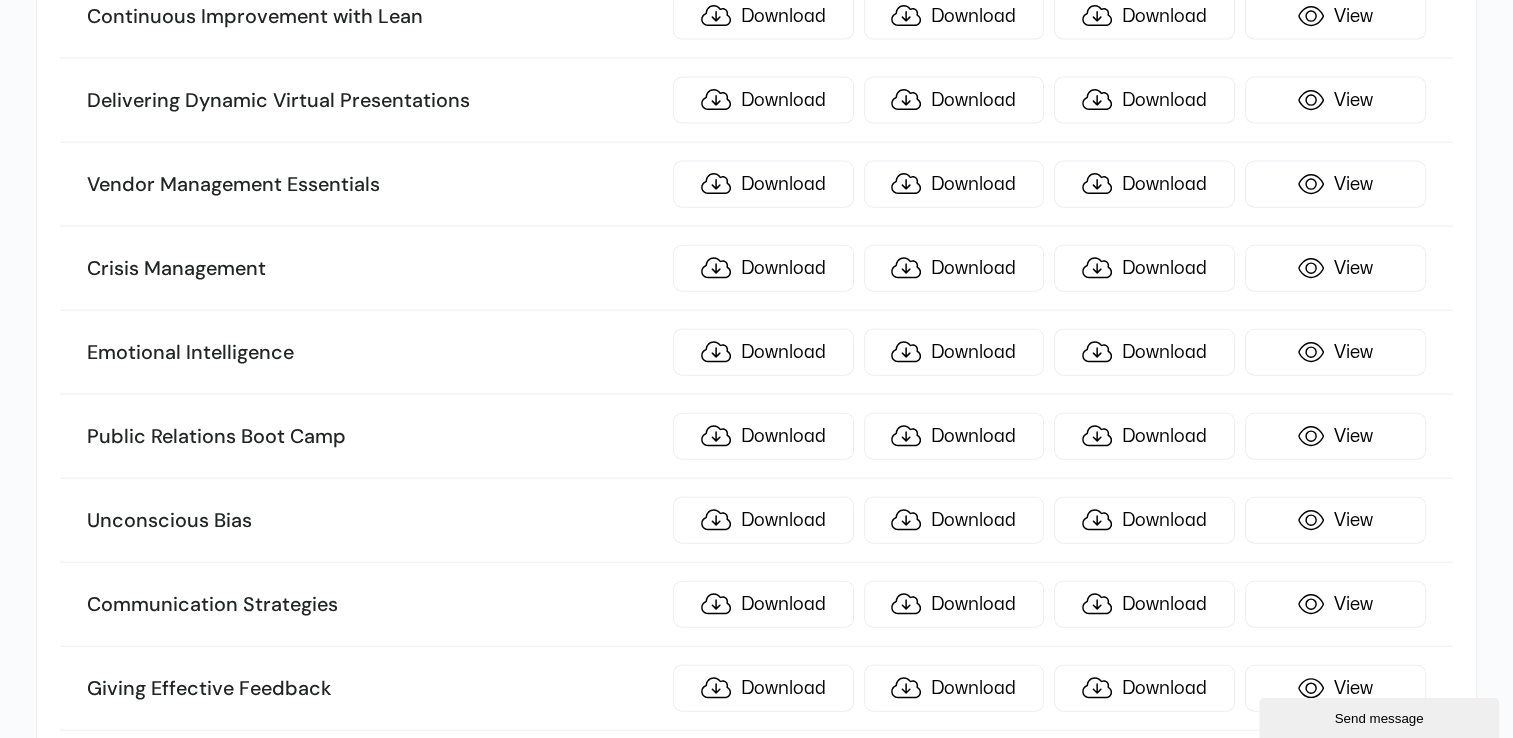 scroll, scrollTop: 2056, scrollLeft: 0, axis: vertical 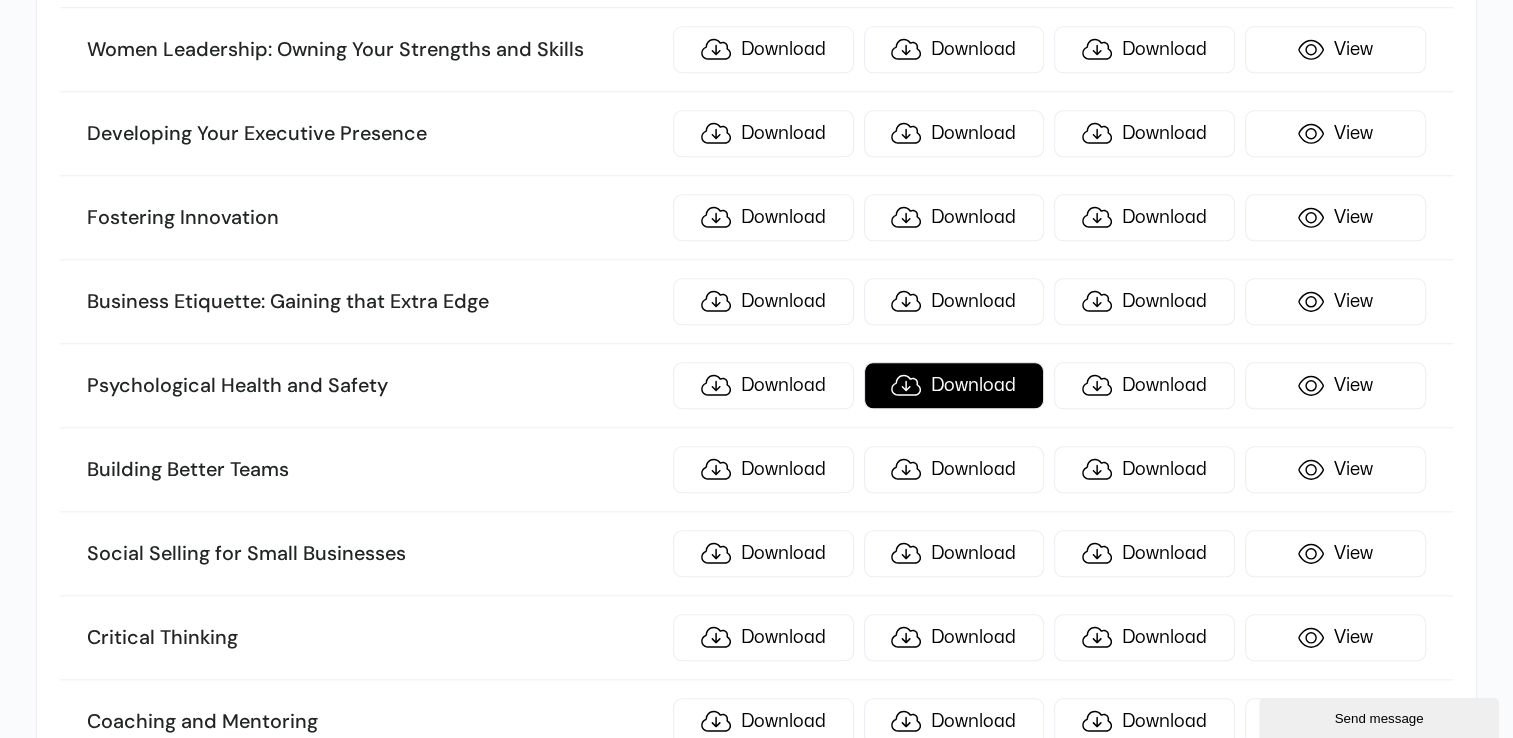 click on "Download" at bounding box center [954, 385] 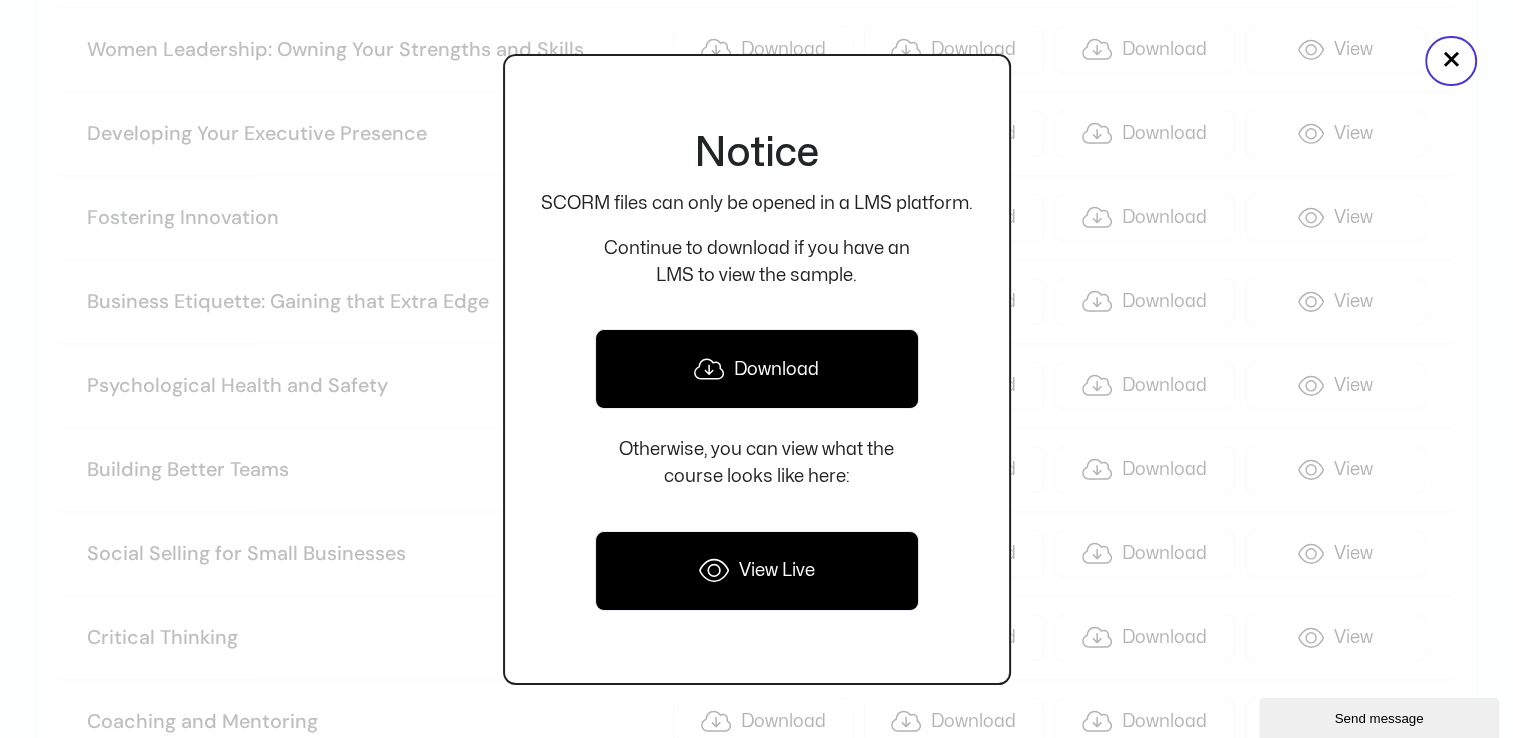 click on "Download" at bounding box center (757, 369) 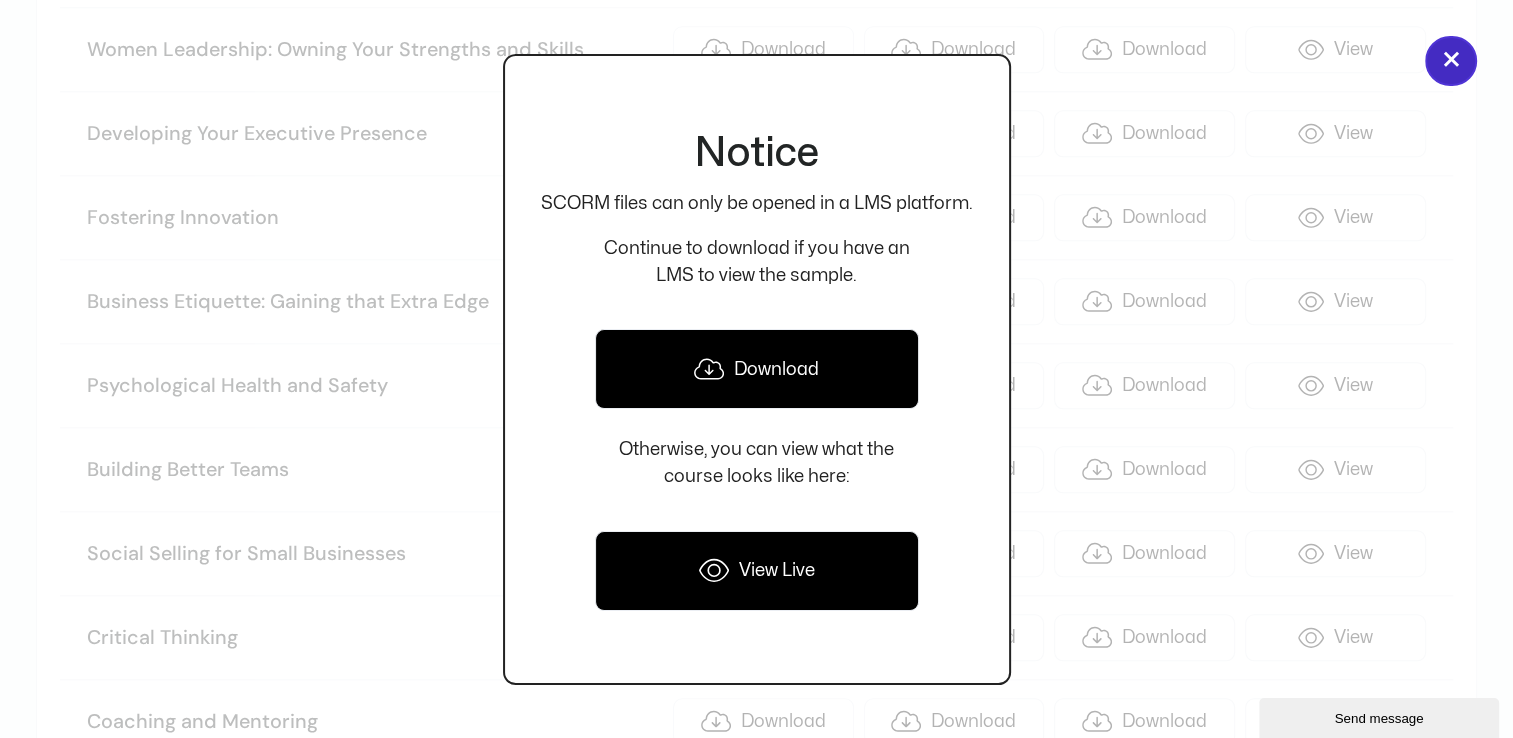 click on "×" at bounding box center (1451, 61) 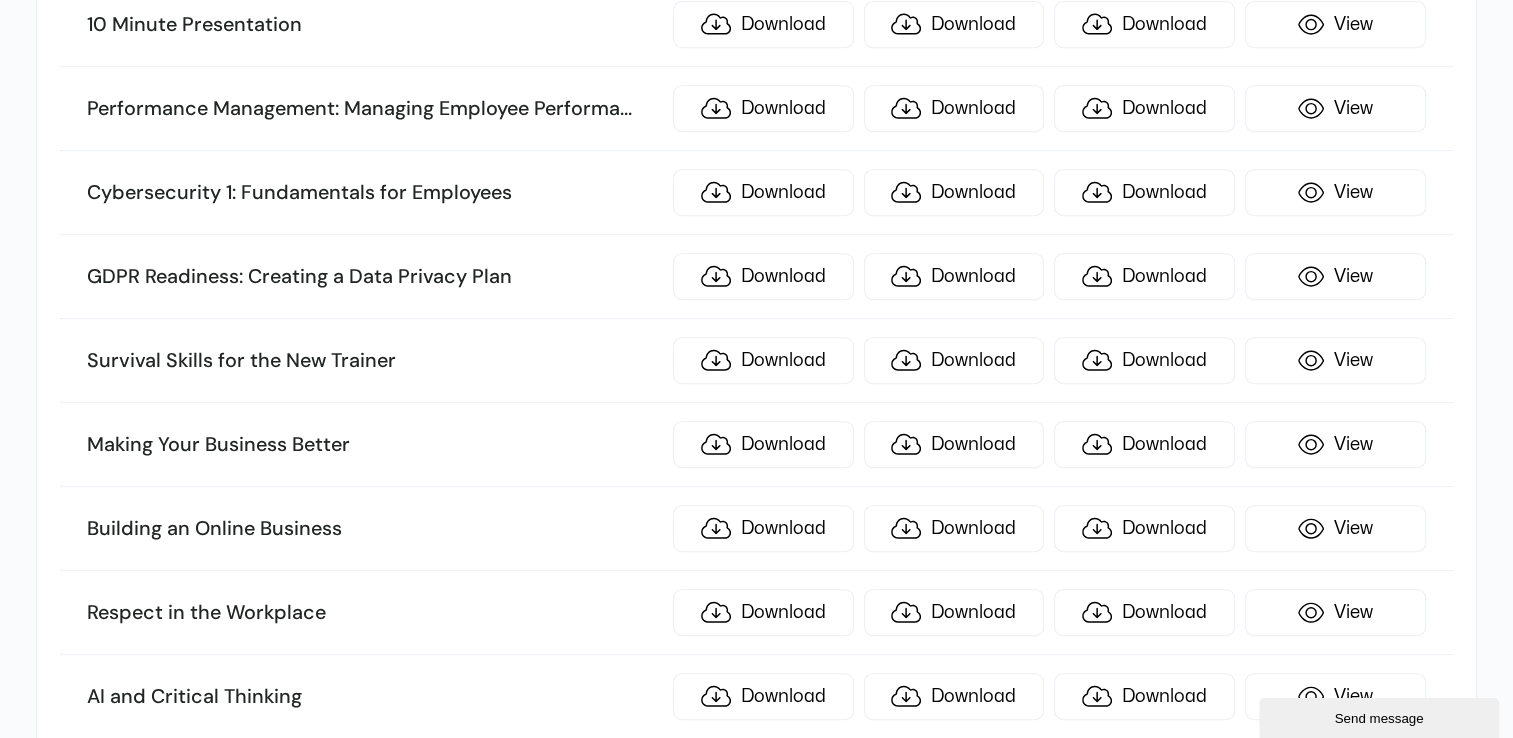 scroll, scrollTop: 0, scrollLeft: 0, axis: both 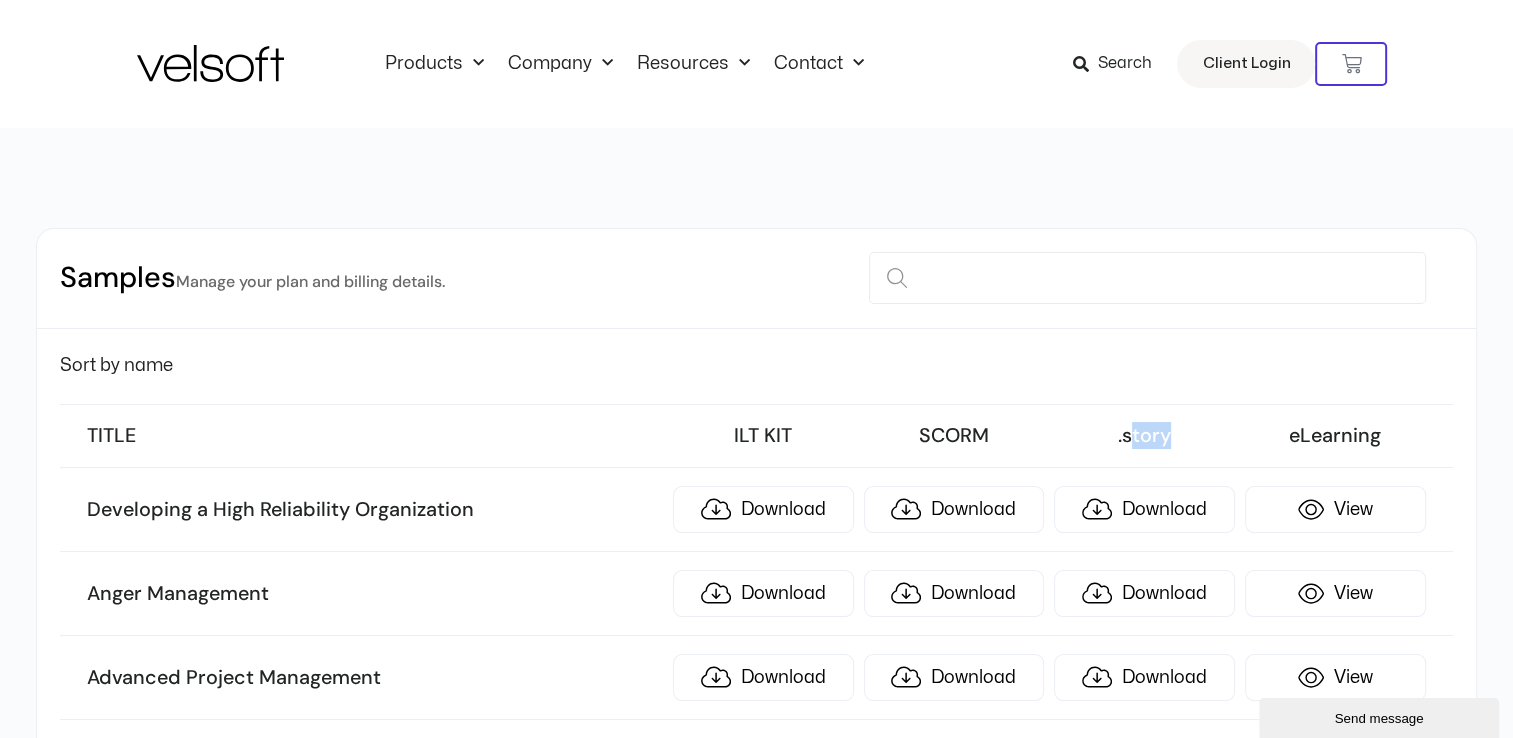 drag, startPoint x: 1131, startPoint y: 437, endPoint x: 1218, endPoint y: 440, distance: 87.05171 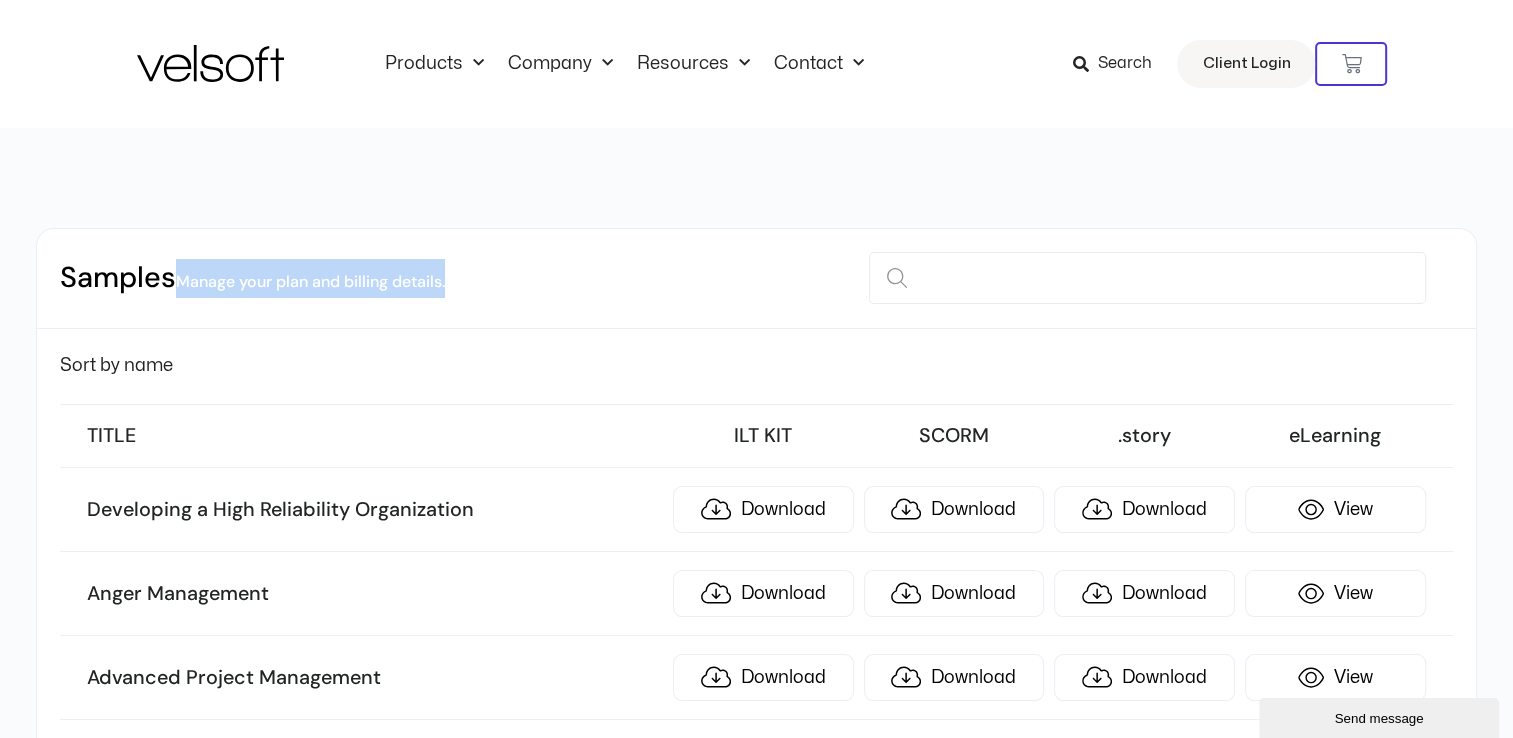 drag, startPoint x: 186, startPoint y: 284, endPoint x: 773, endPoint y: 284, distance: 587 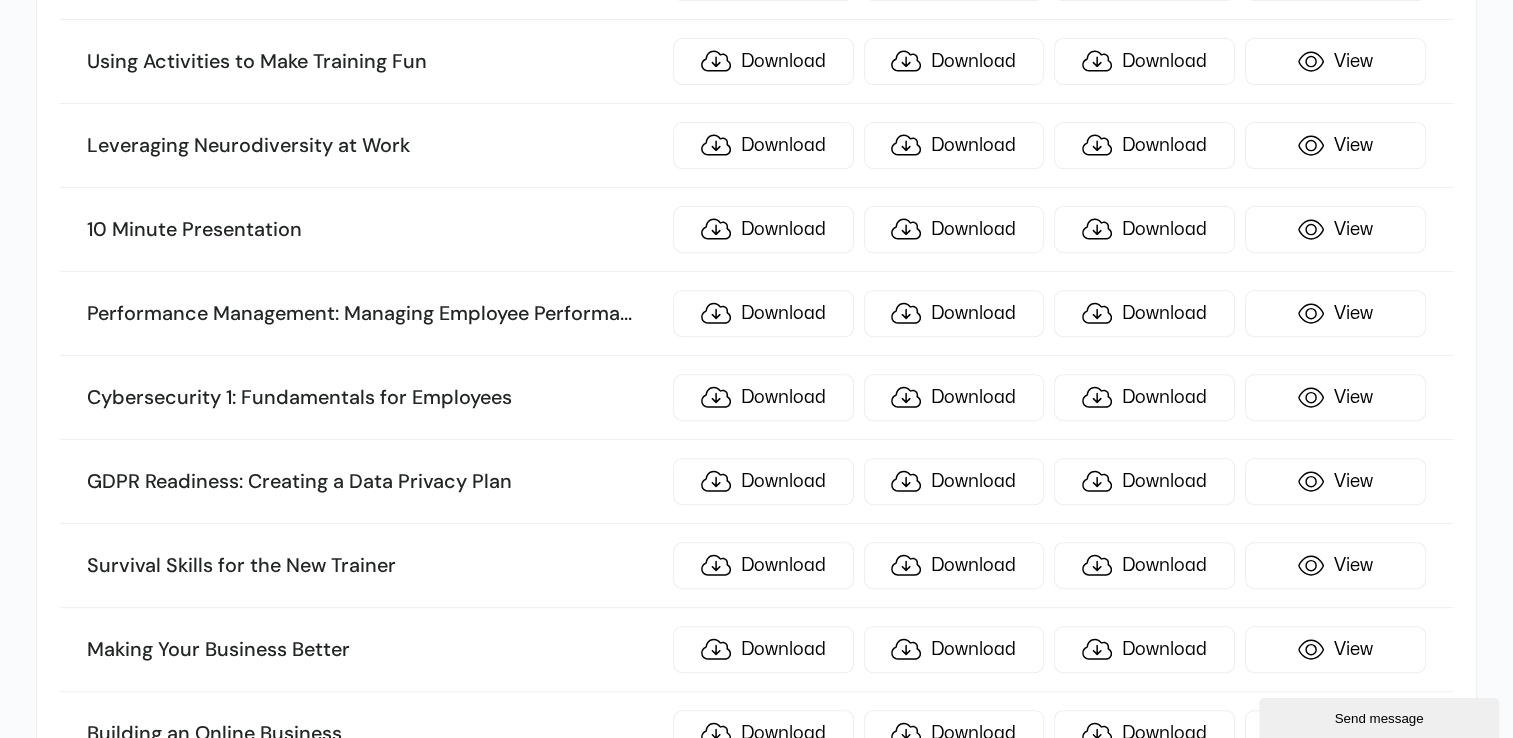 scroll, scrollTop: 4976, scrollLeft: 0, axis: vertical 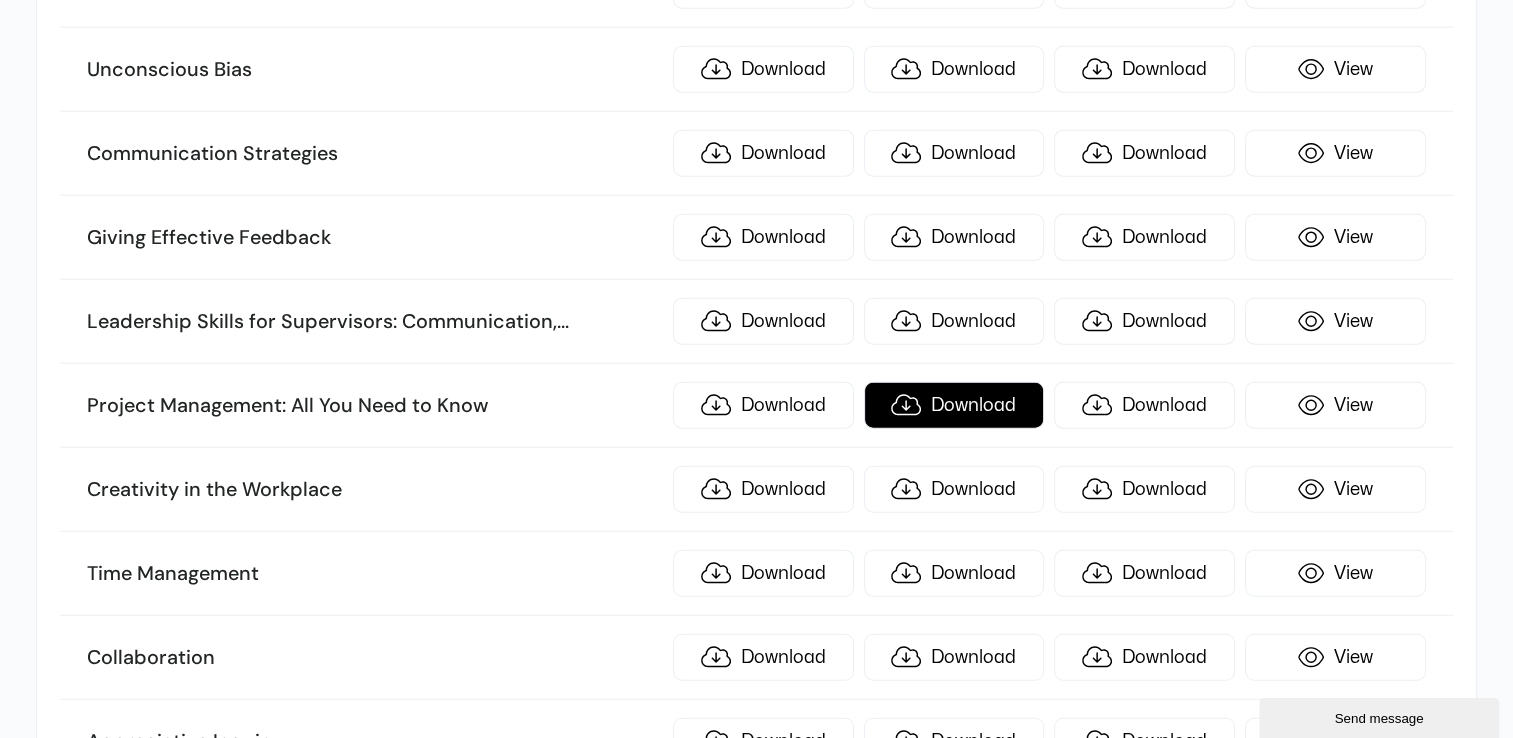 click on "Download" at bounding box center [954, 405] 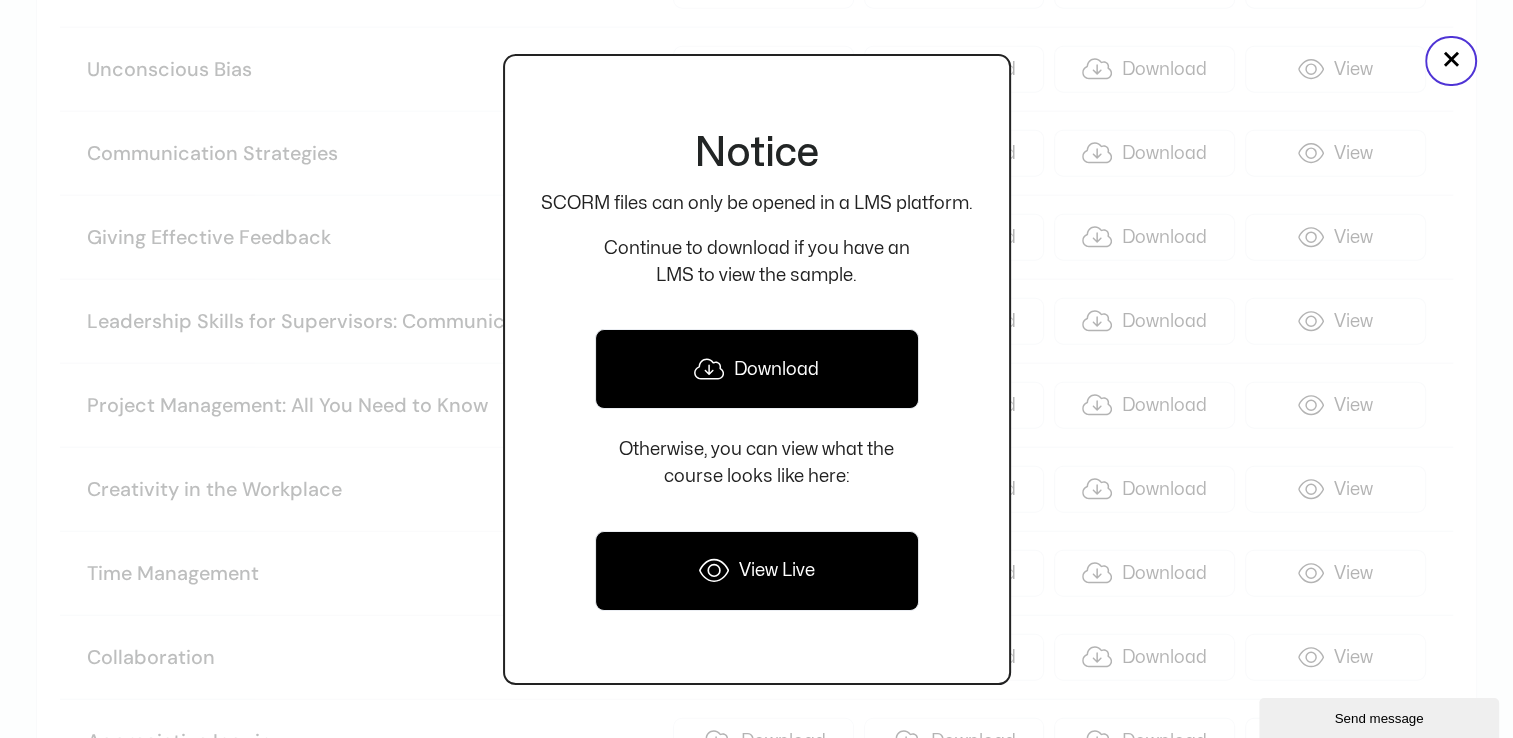 click on "Download" at bounding box center [757, 369] 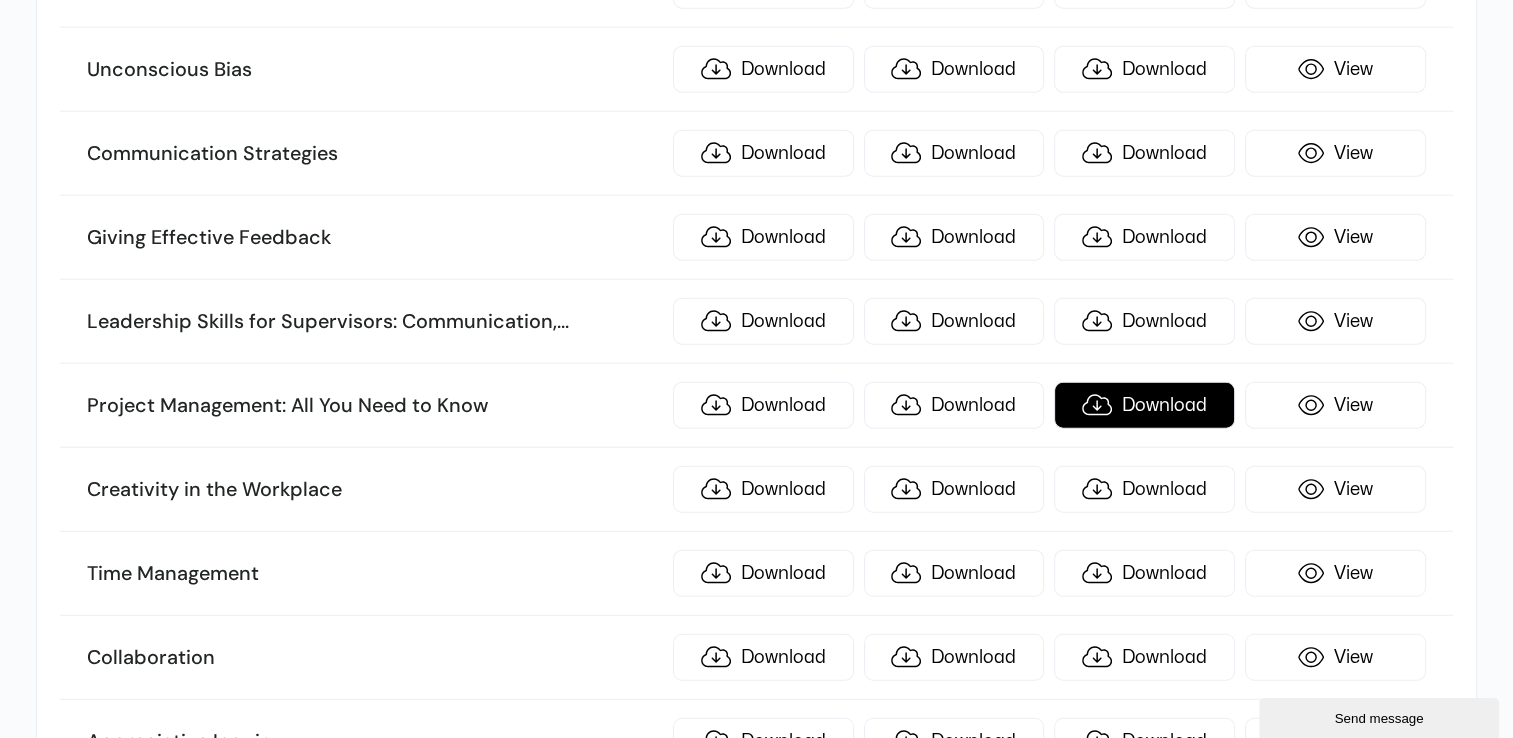 click on "Download" at bounding box center [1144, 405] 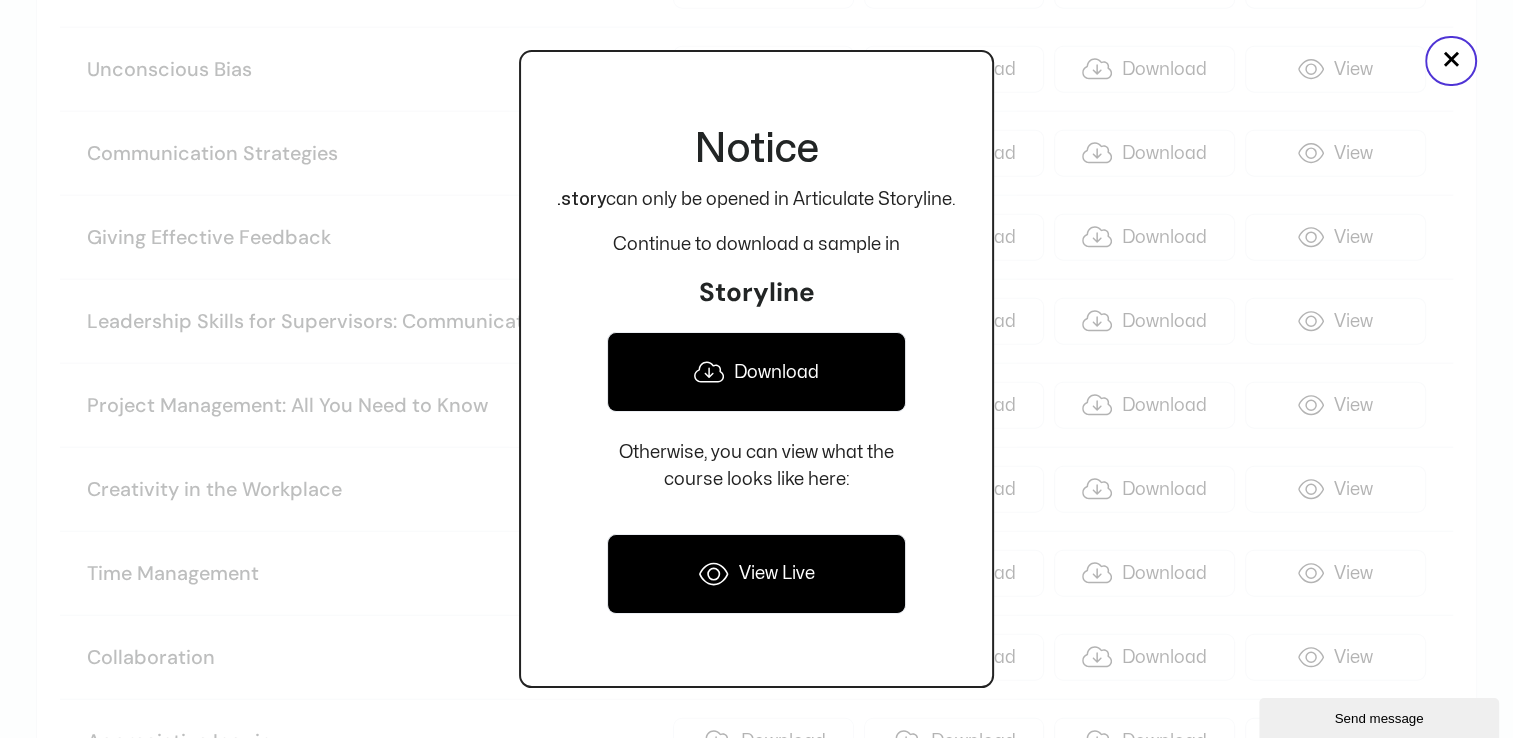 click on "Download" at bounding box center (756, 372) 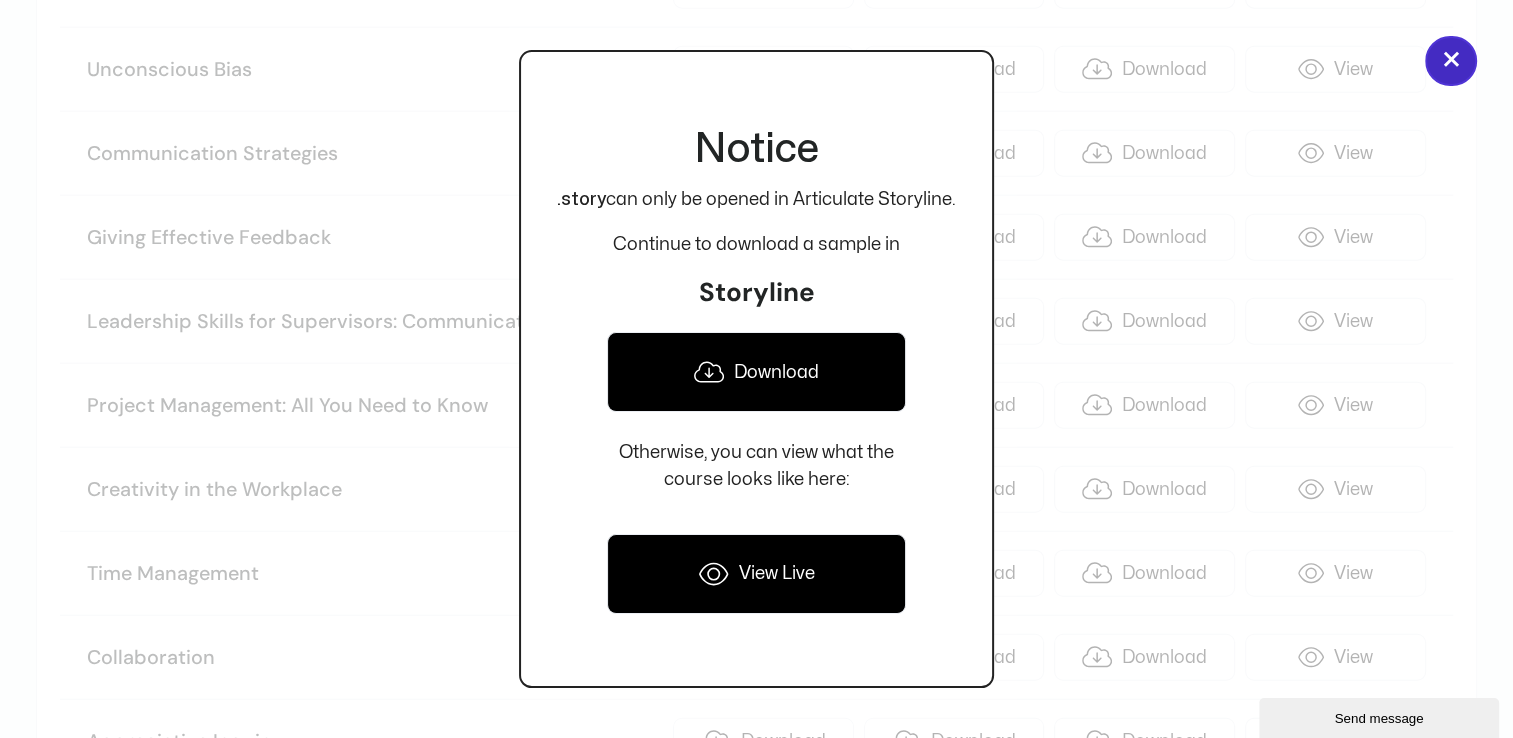 click on "×" at bounding box center (1451, 61) 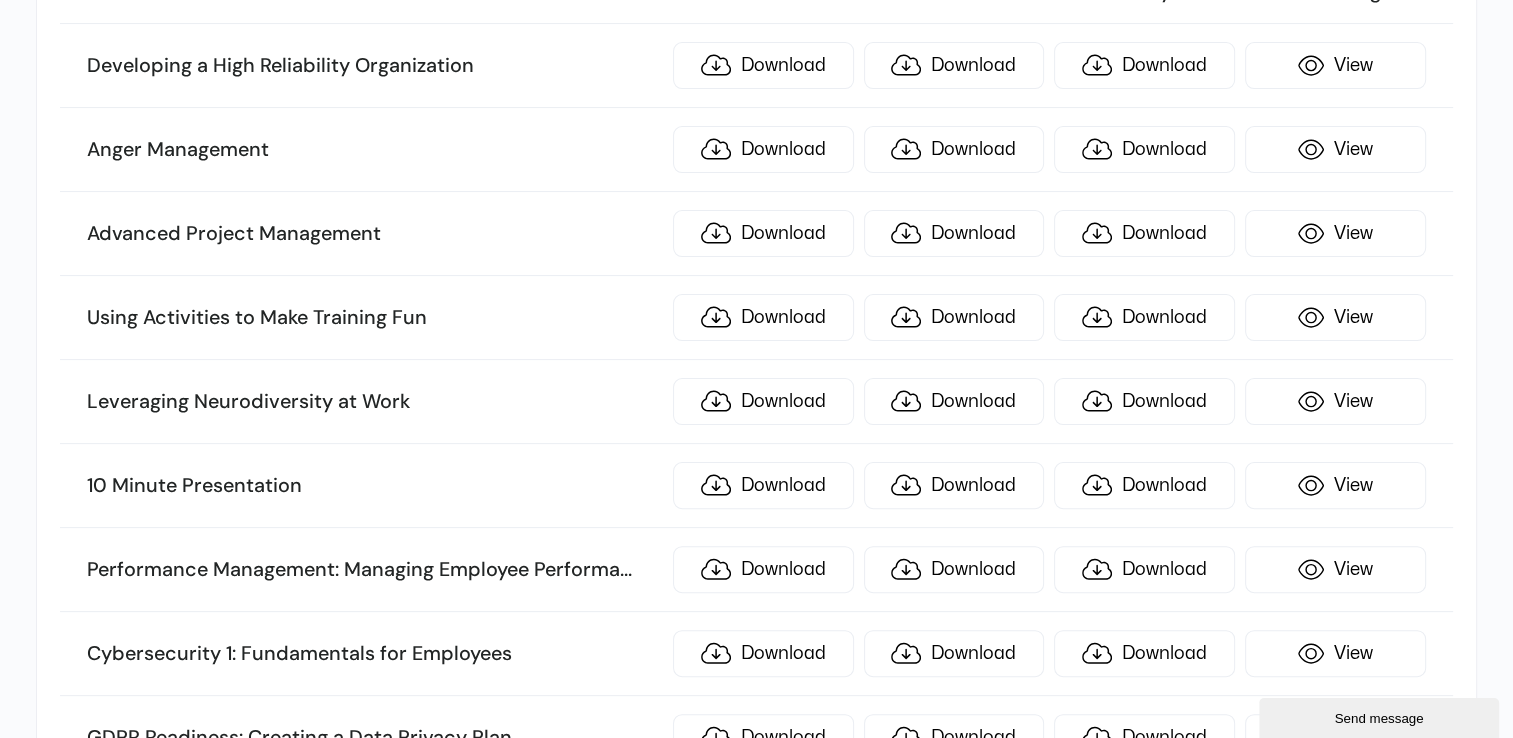 scroll, scrollTop: 0, scrollLeft: 0, axis: both 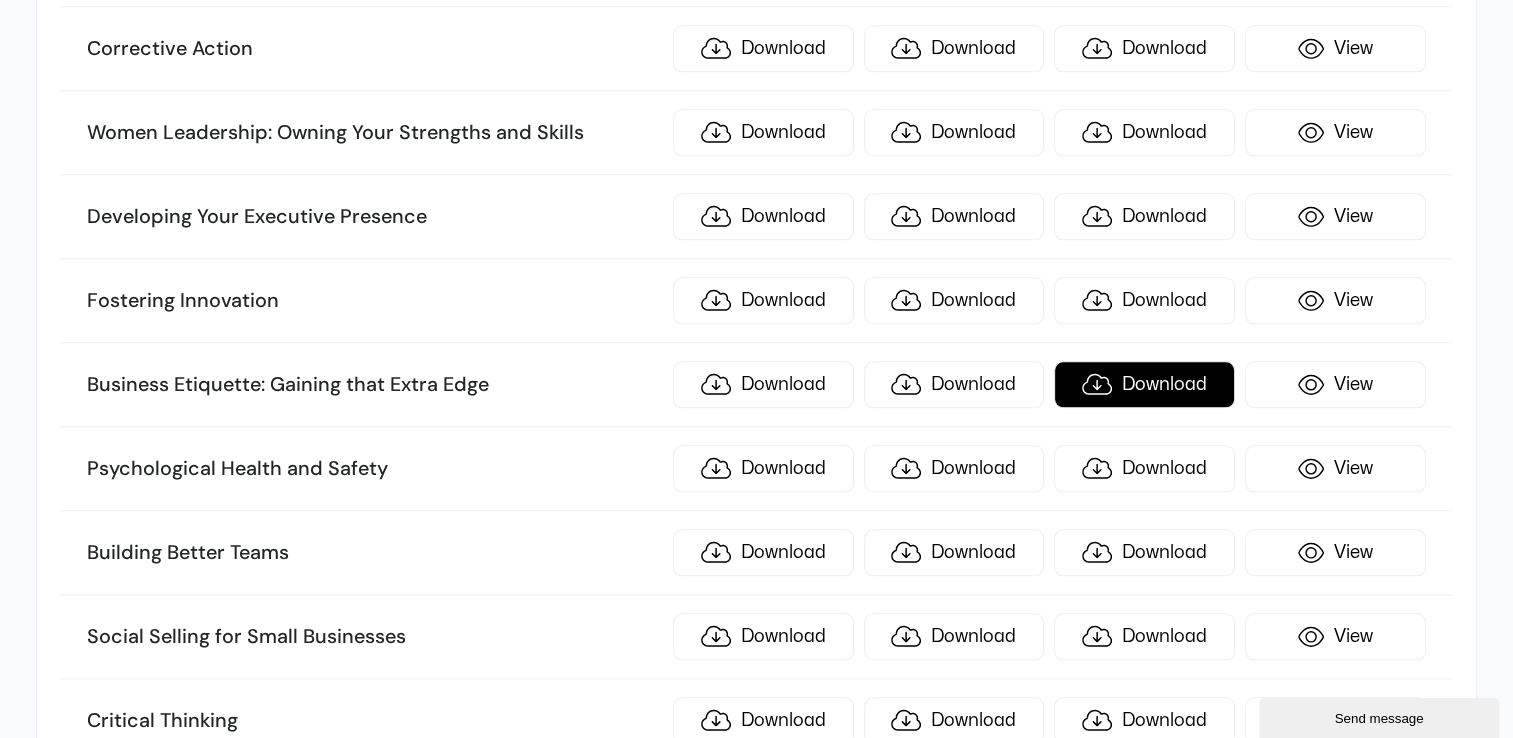 click on "Download" at bounding box center [1144, 384] 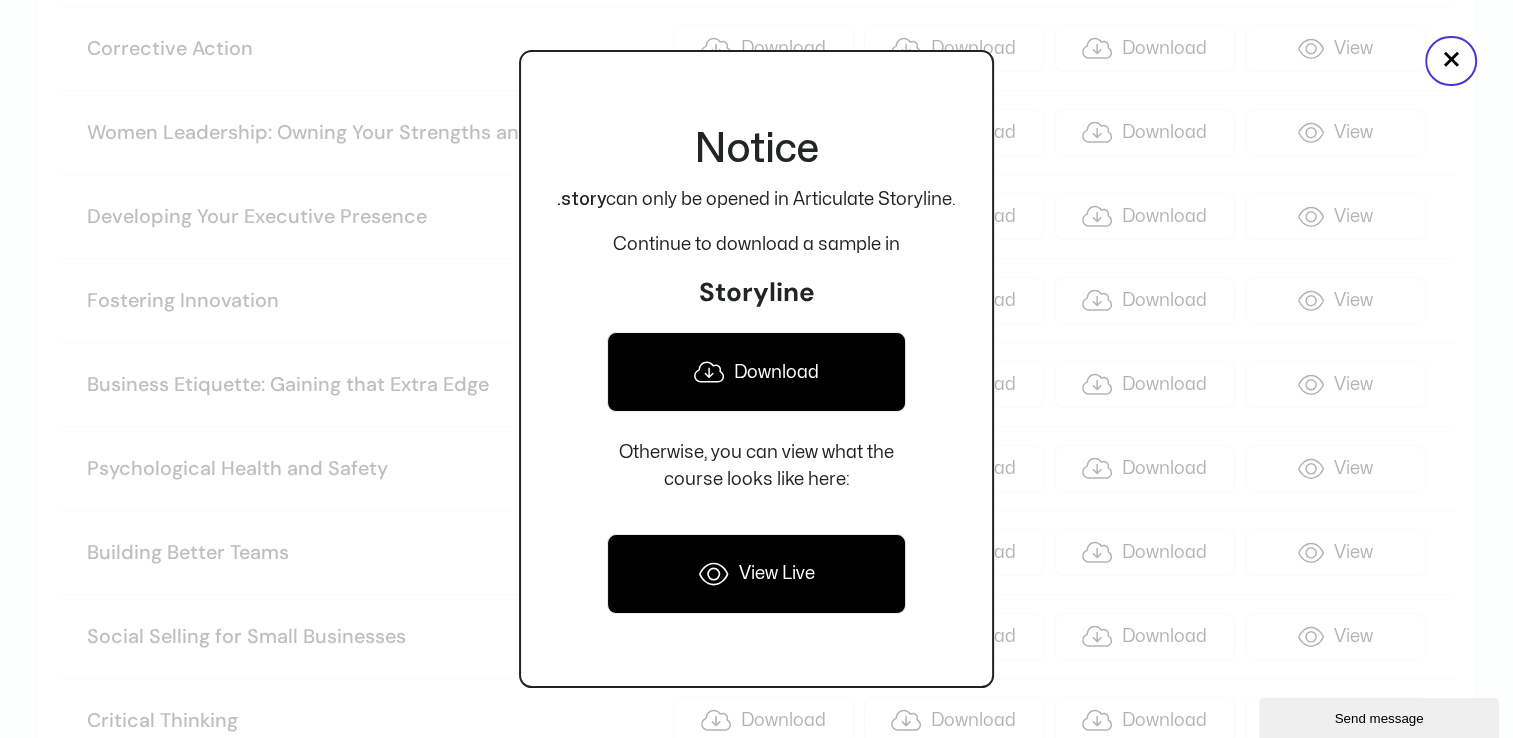 click on "Download" at bounding box center (756, 372) 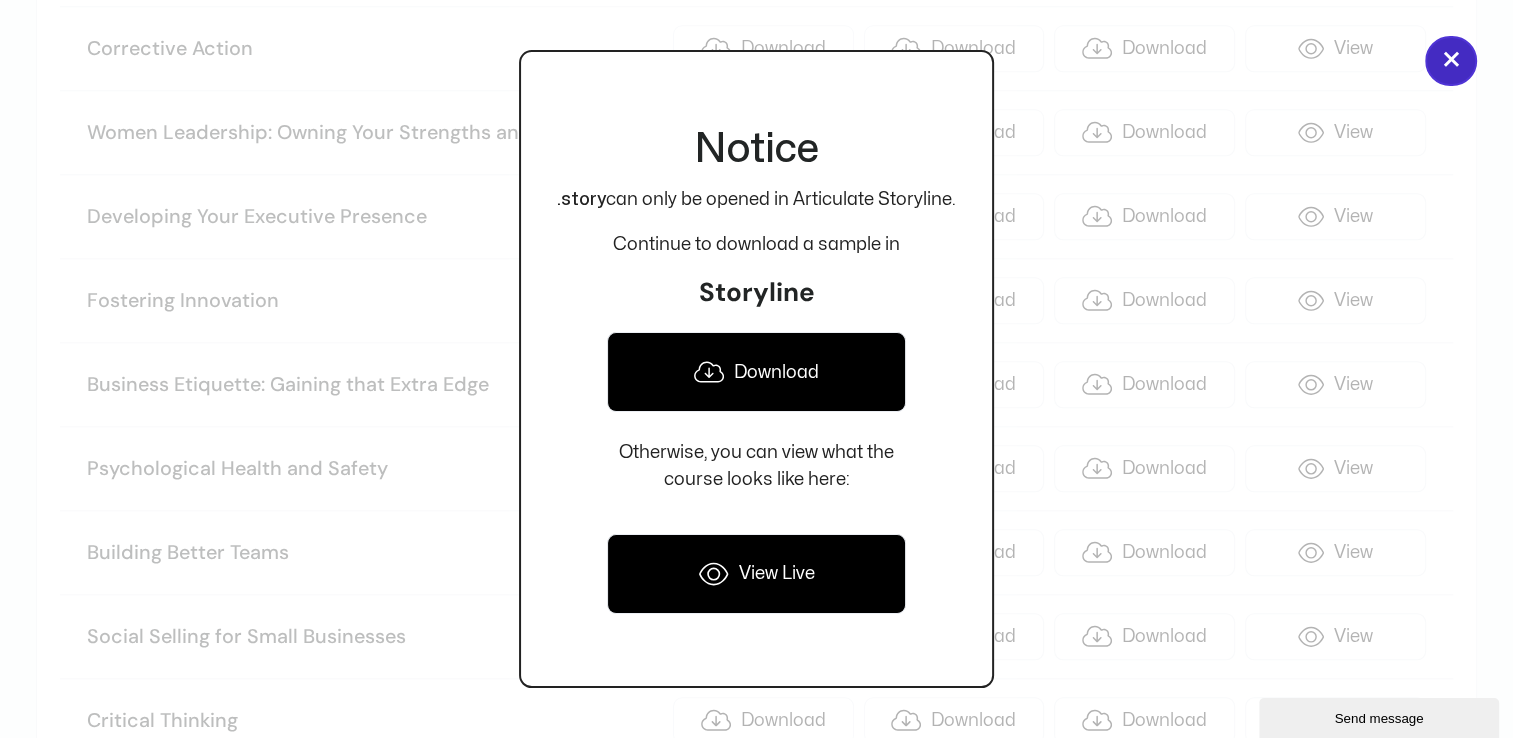 click on "×" at bounding box center [1451, 61] 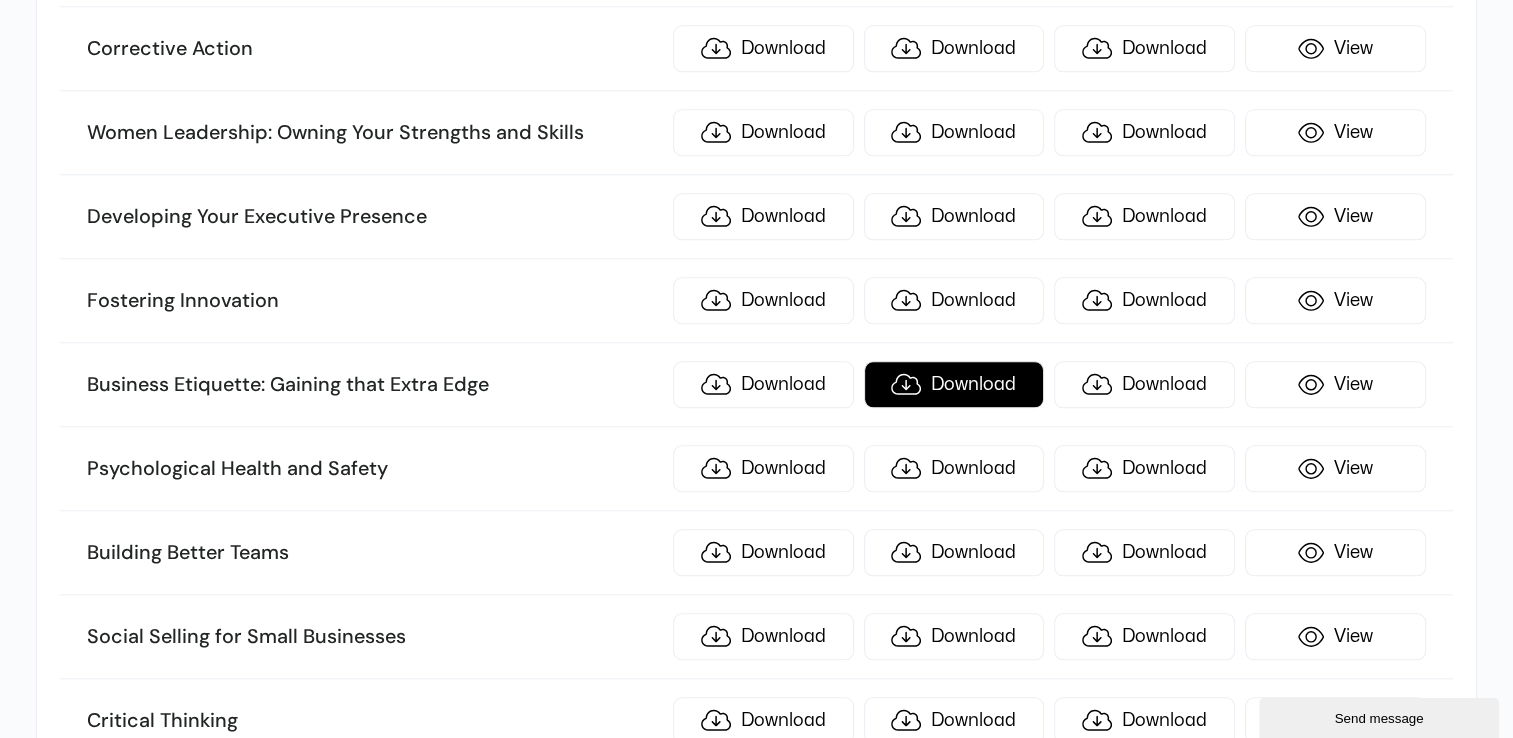 click on "Download" at bounding box center [954, 384] 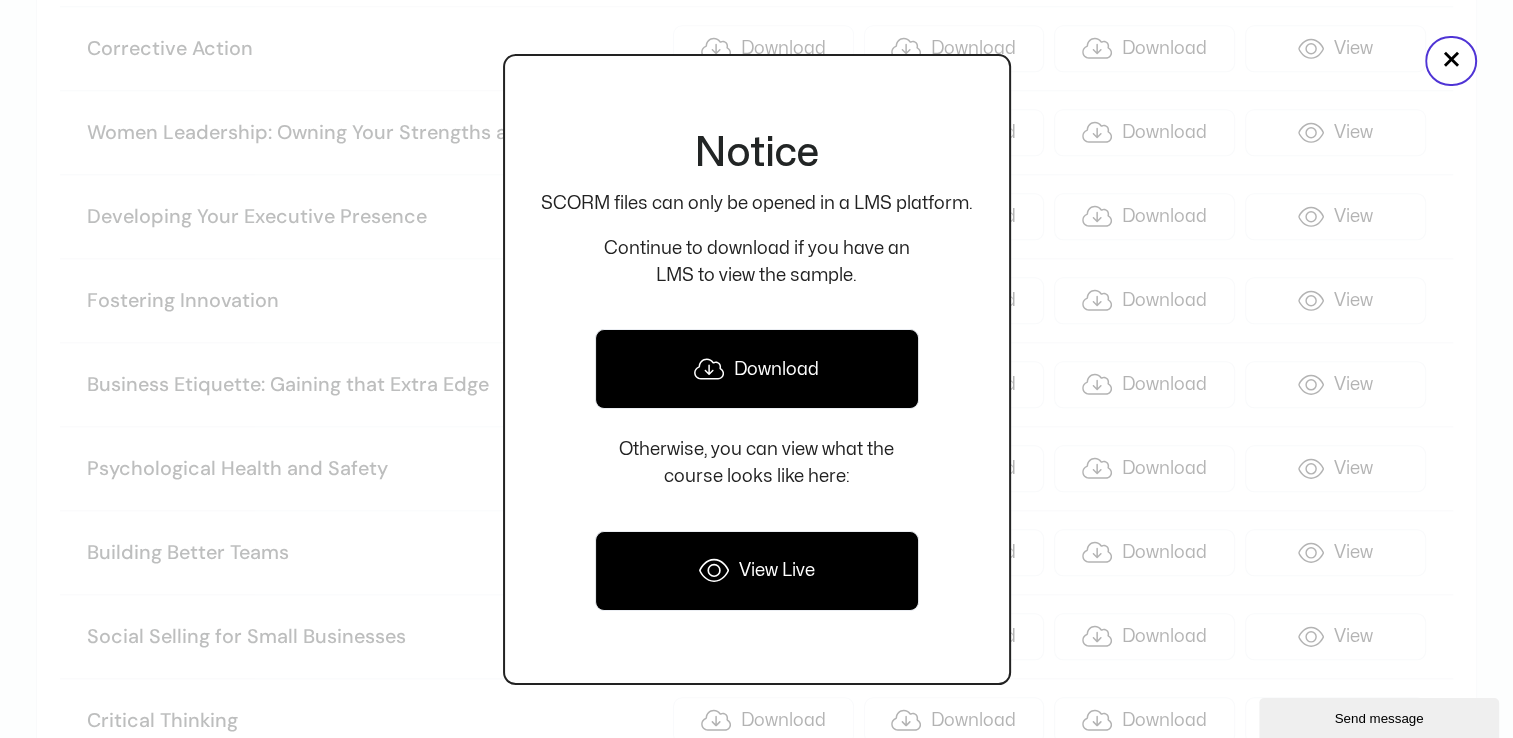 click on "Download" at bounding box center [757, 369] 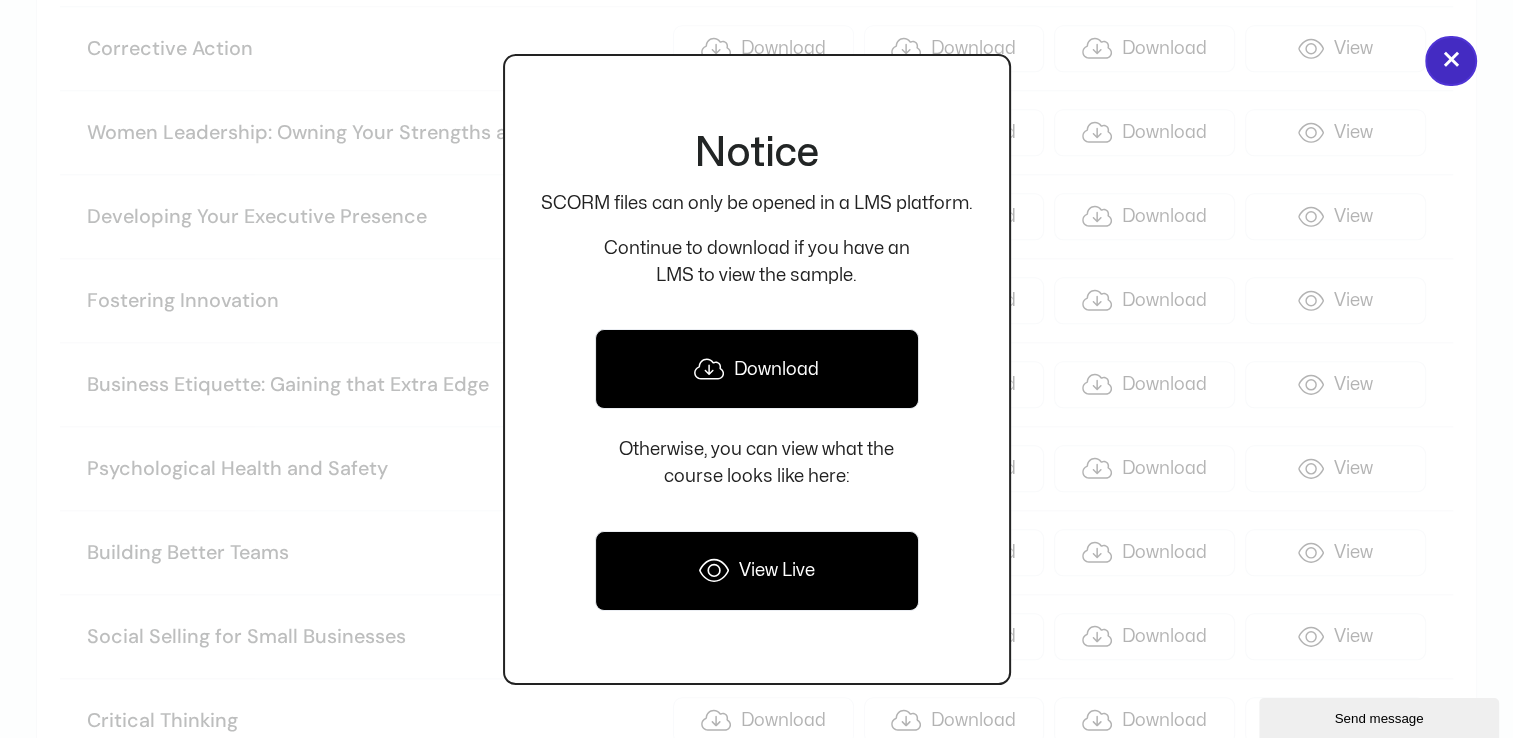 click on "×" at bounding box center [1451, 61] 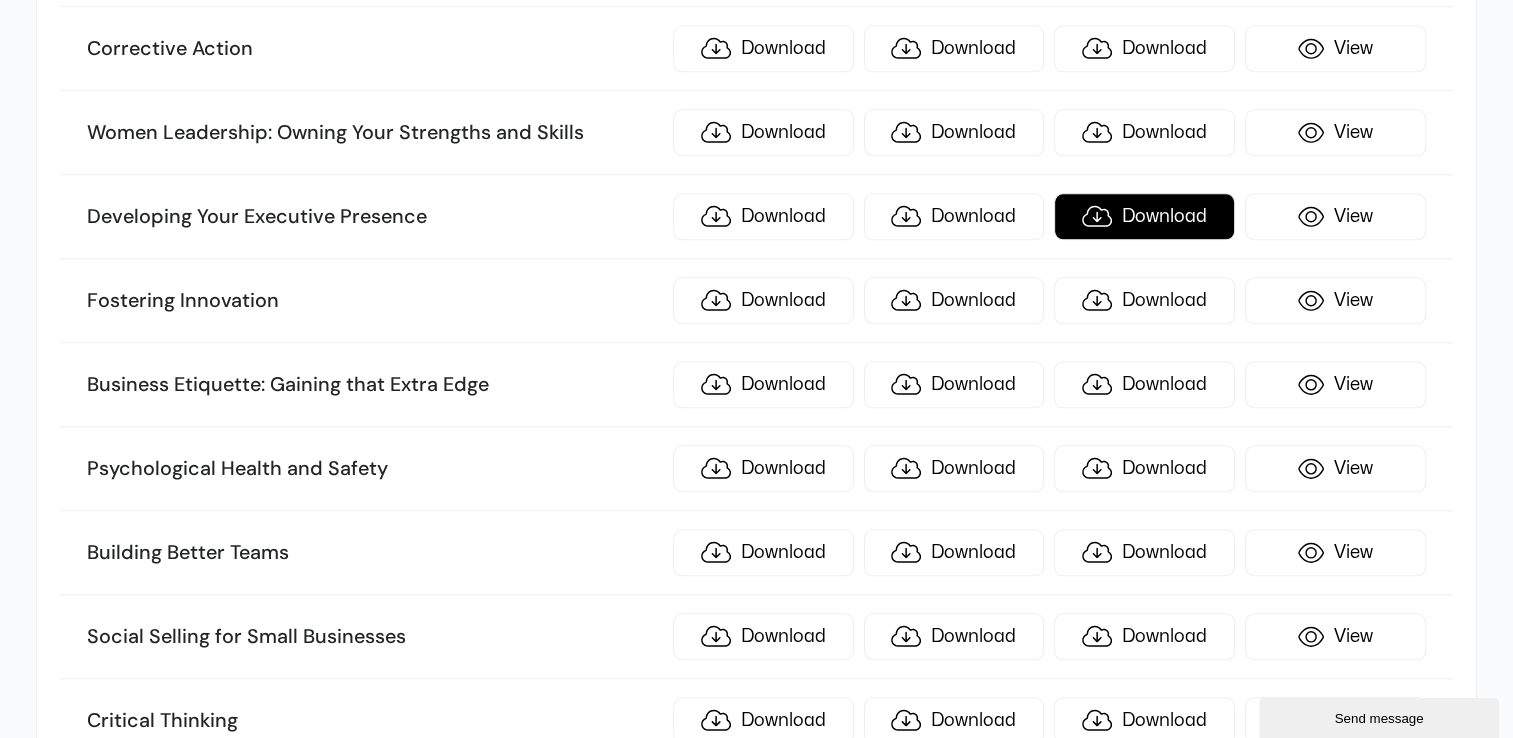 click on "Download" at bounding box center (1144, 216) 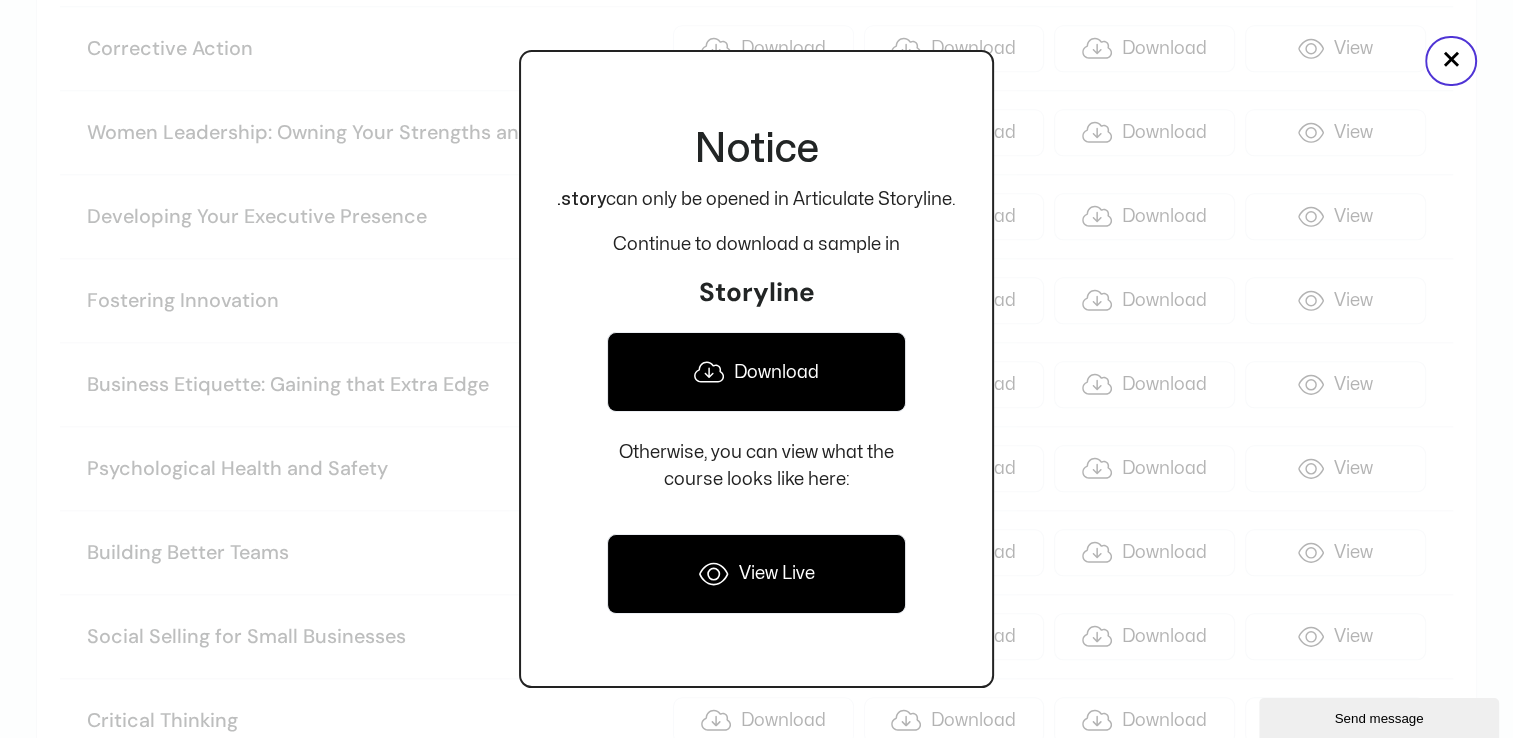 click on "Download" at bounding box center (756, 372) 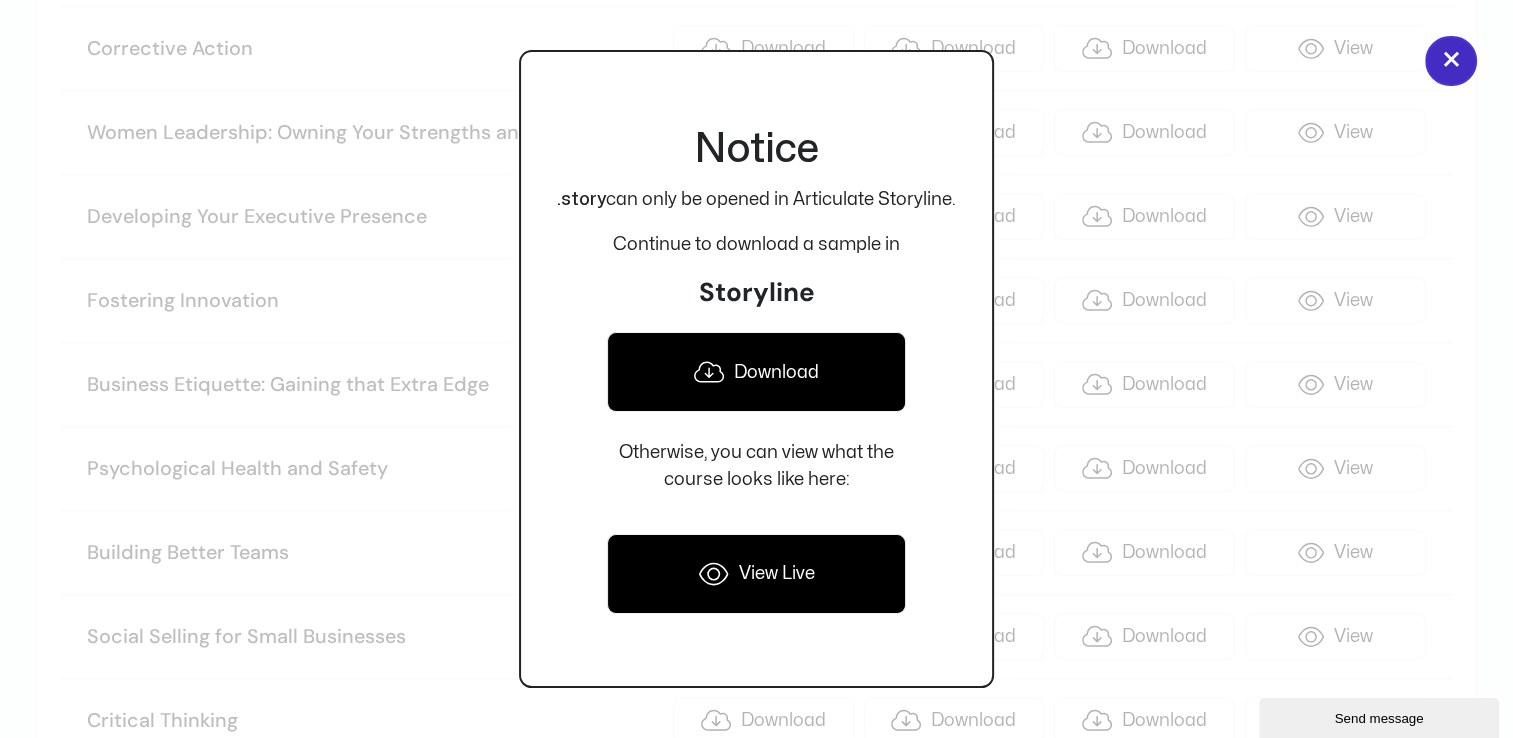 click on "×" at bounding box center [1451, 61] 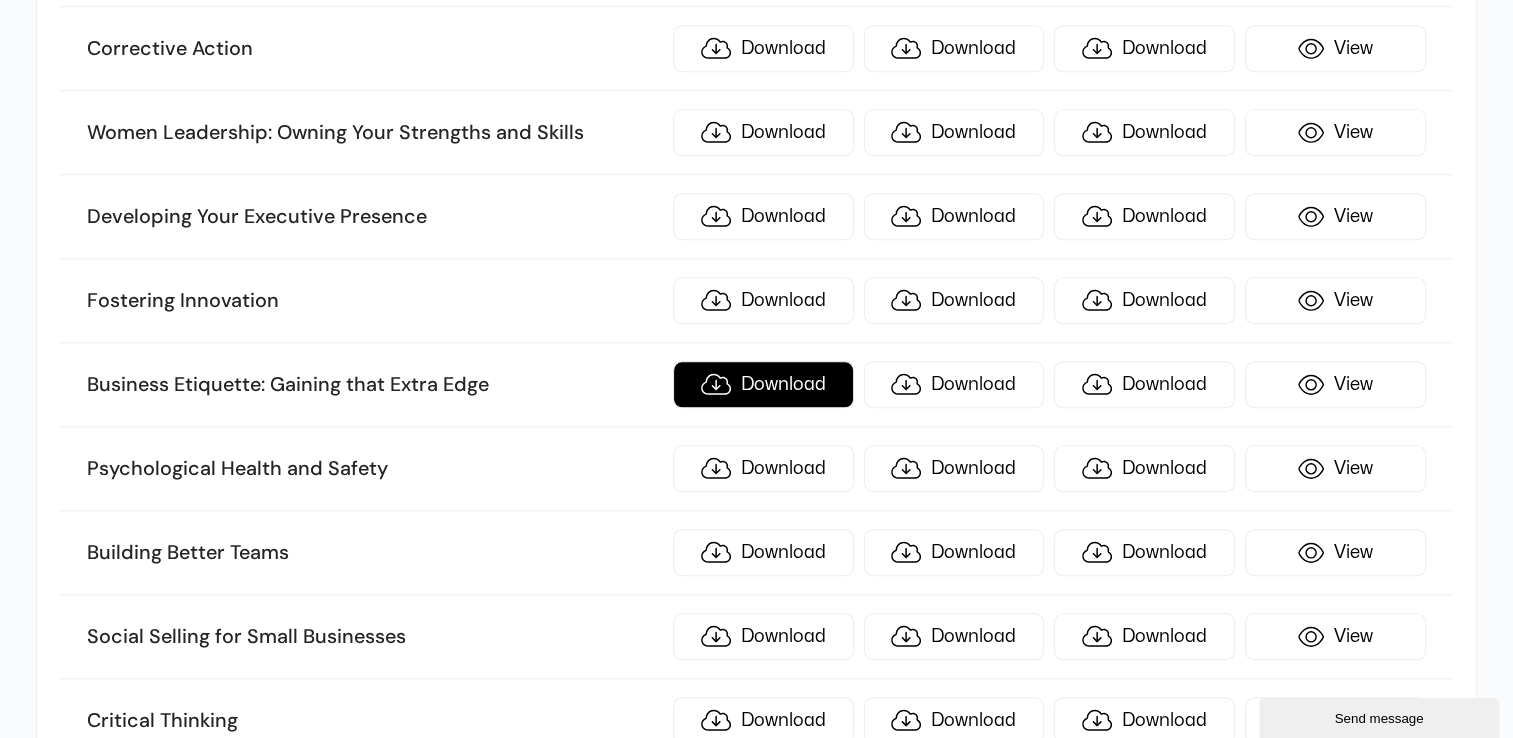drag, startPoint x: 800, startPoint y: 344, endPoint x: 793, endPoint y: 371, distance: 27.89265 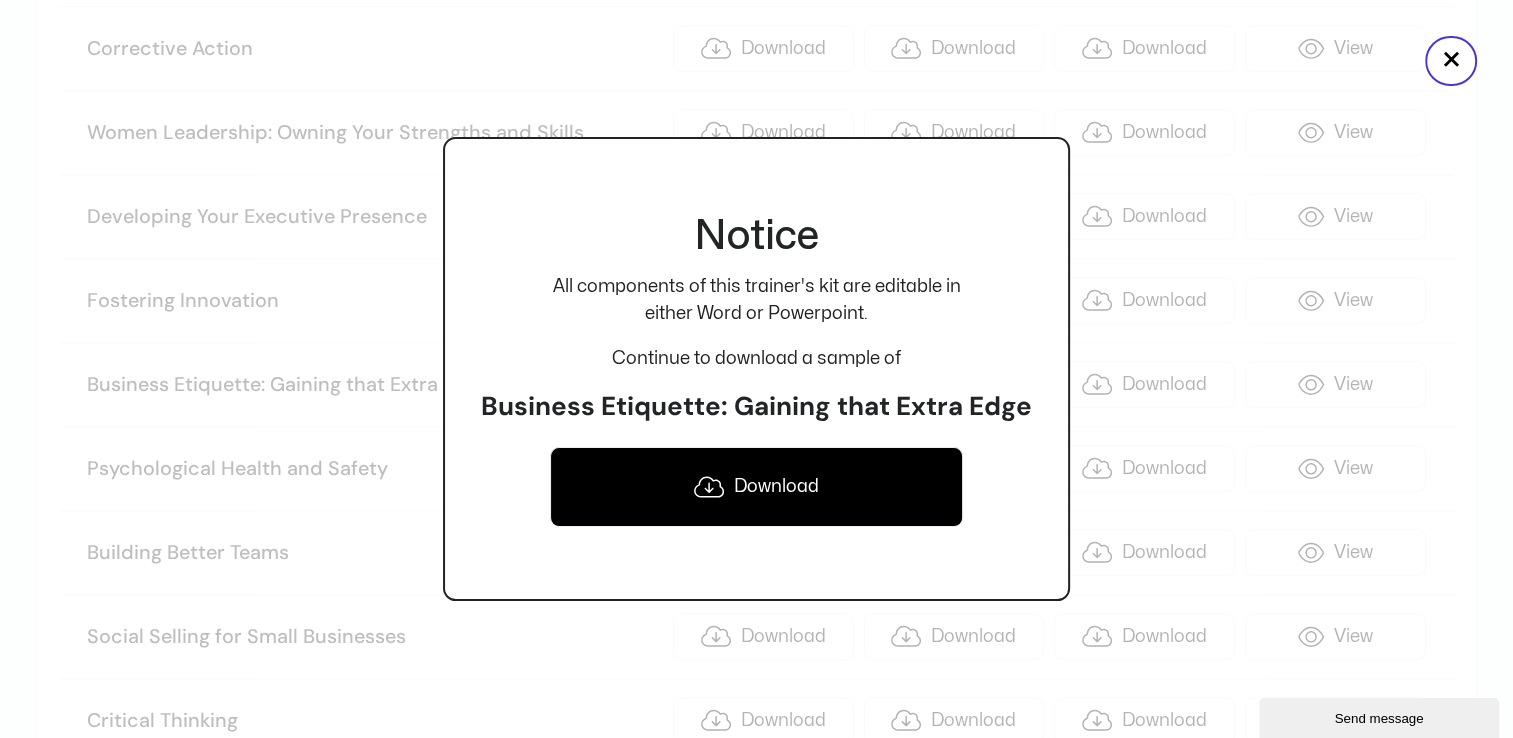 click on "Download" at bounding box center [756, 487] 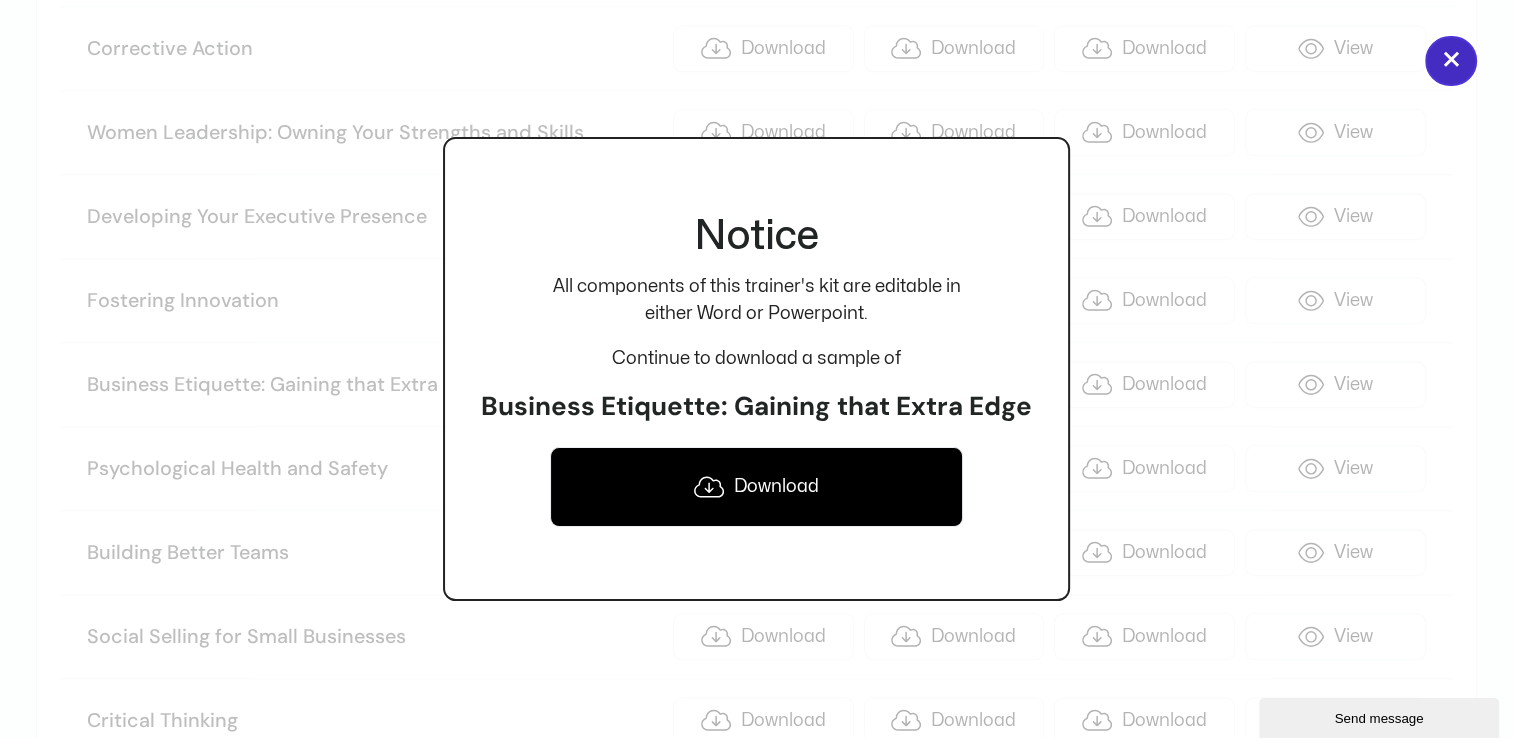 click on "×" at bounding box center [1451, 61] 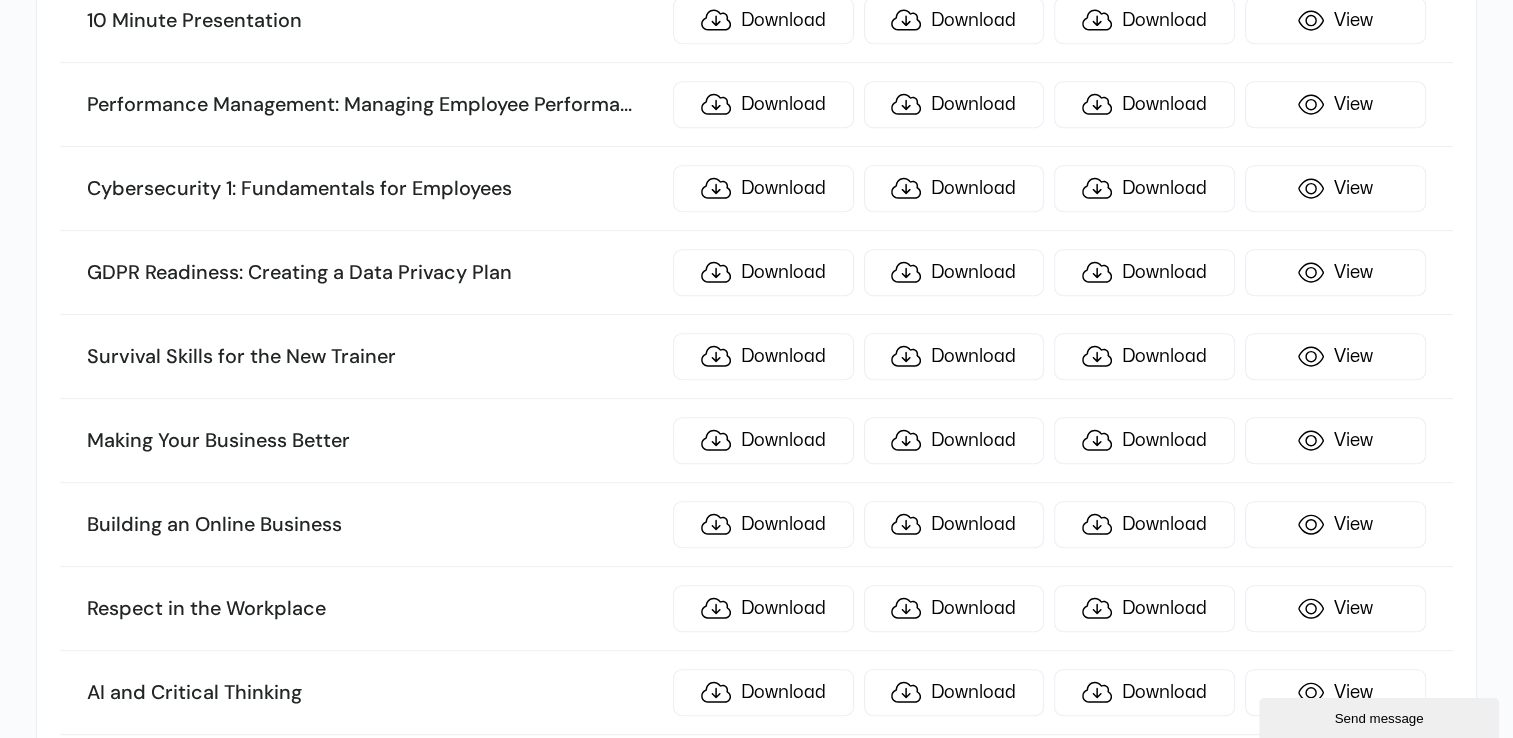scroll, scrollTop: 123, scrollLeft: 0, axis: vertical 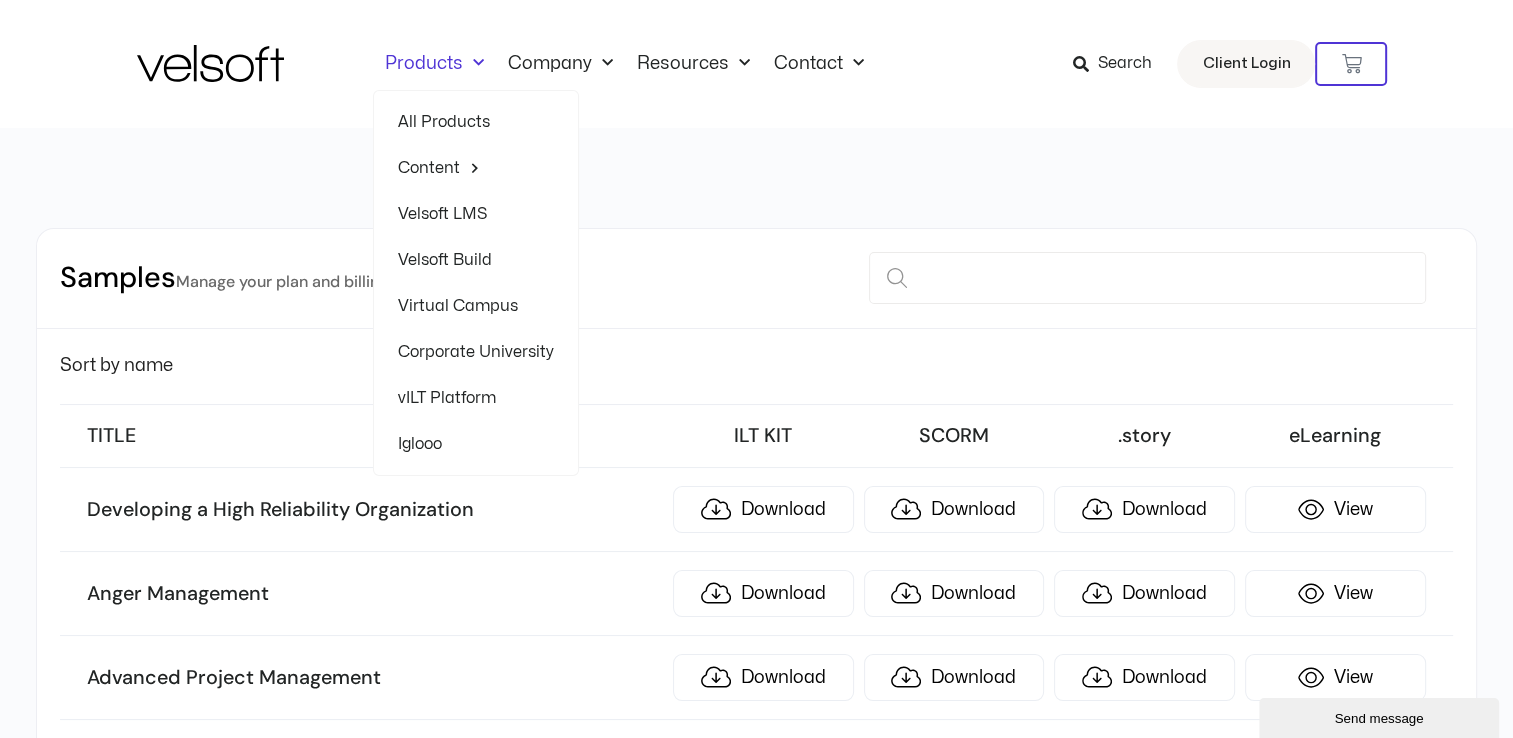 click on "Products" 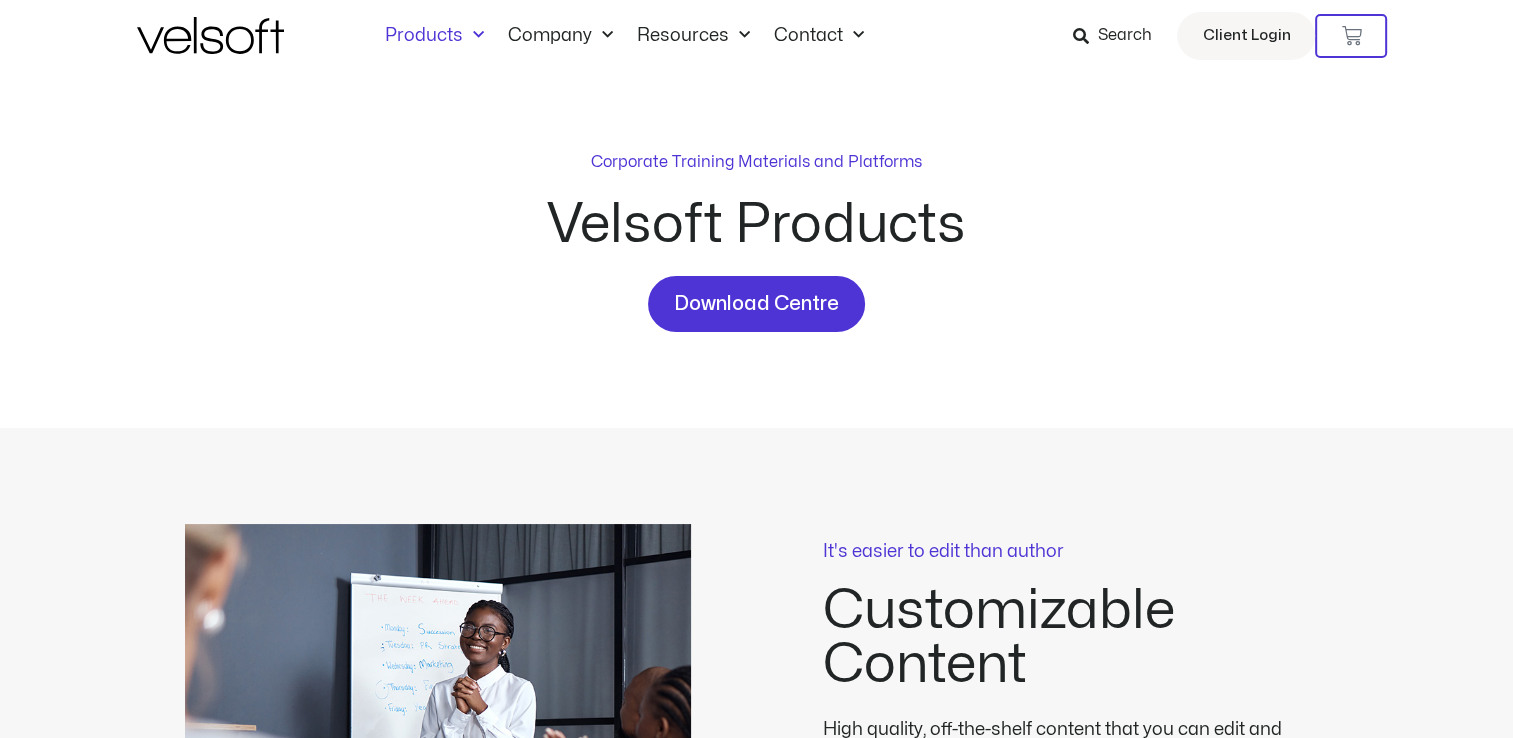 scroll, scrollTop: 0, scrollLeft: 0, axis: both 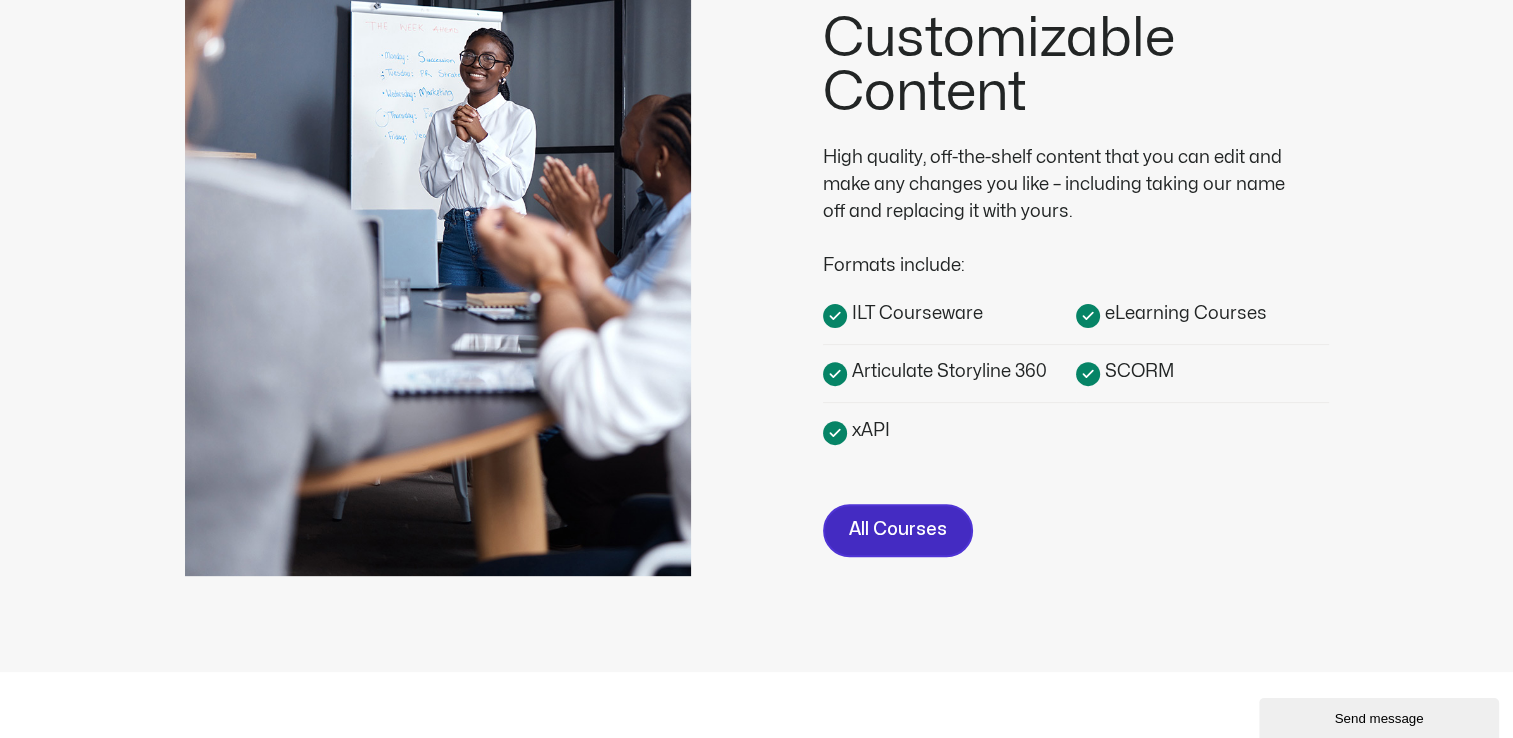 click on "All Courses" at bounding box center [898, 530] 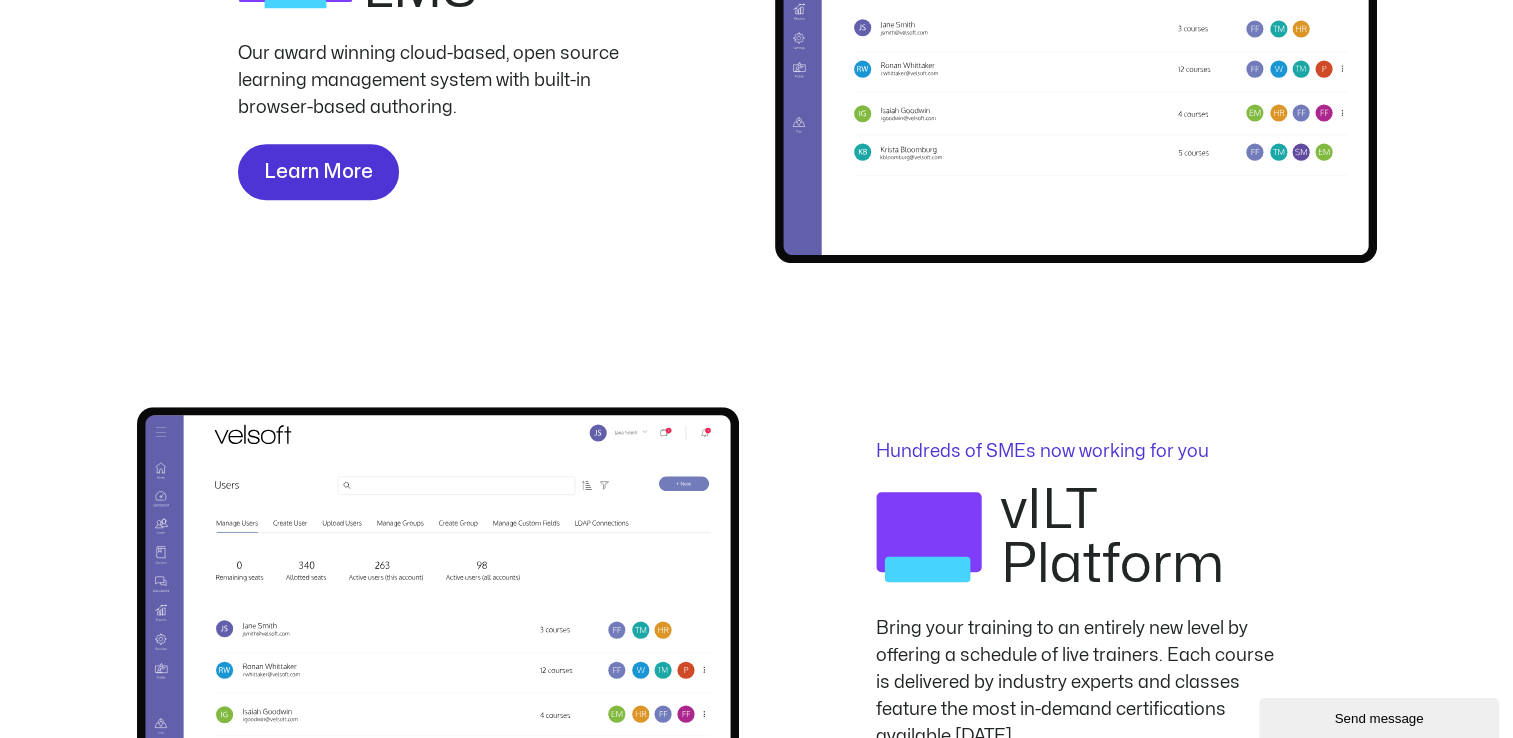 scroll, scrollTop: 1700, scrollLeft: 0, axis: vertical 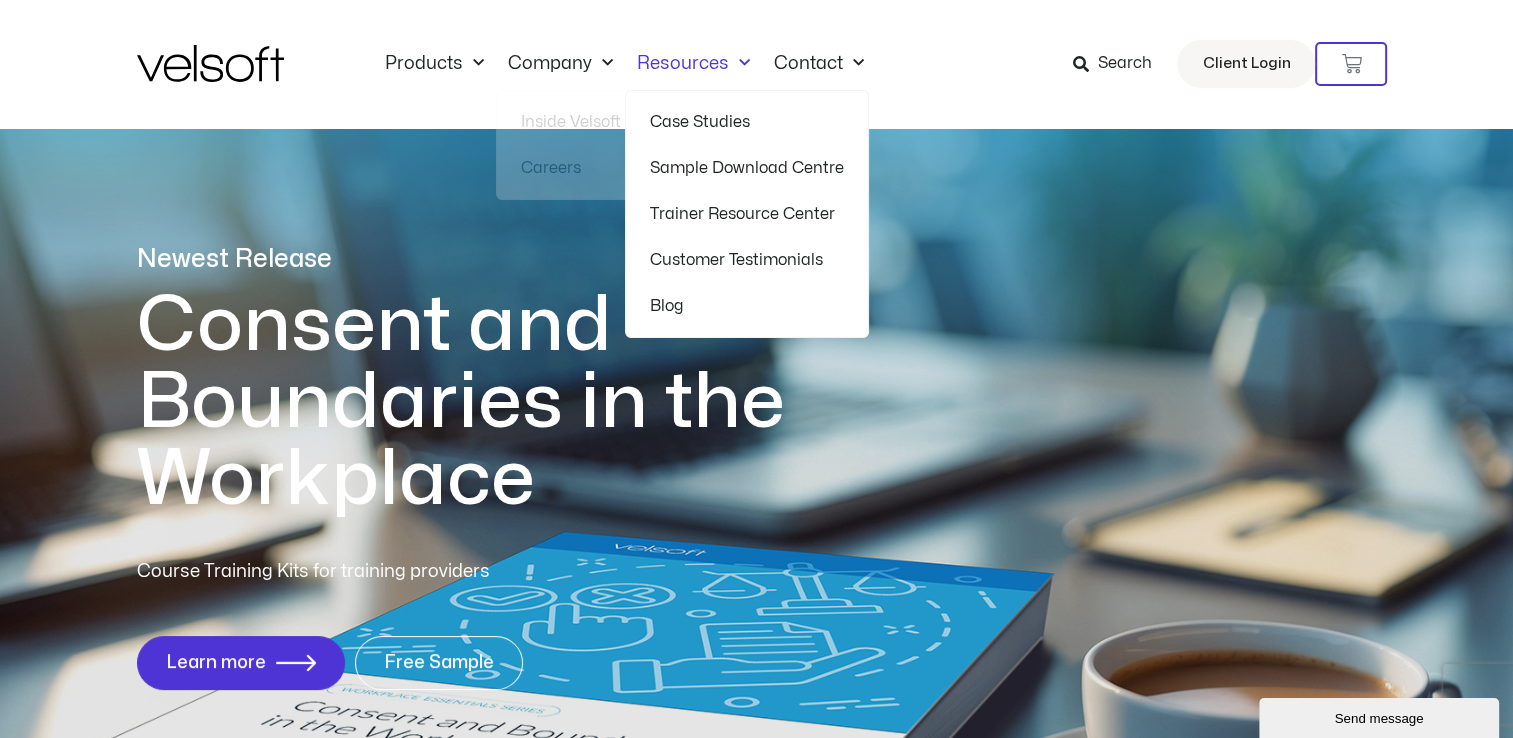 click on "Resources" 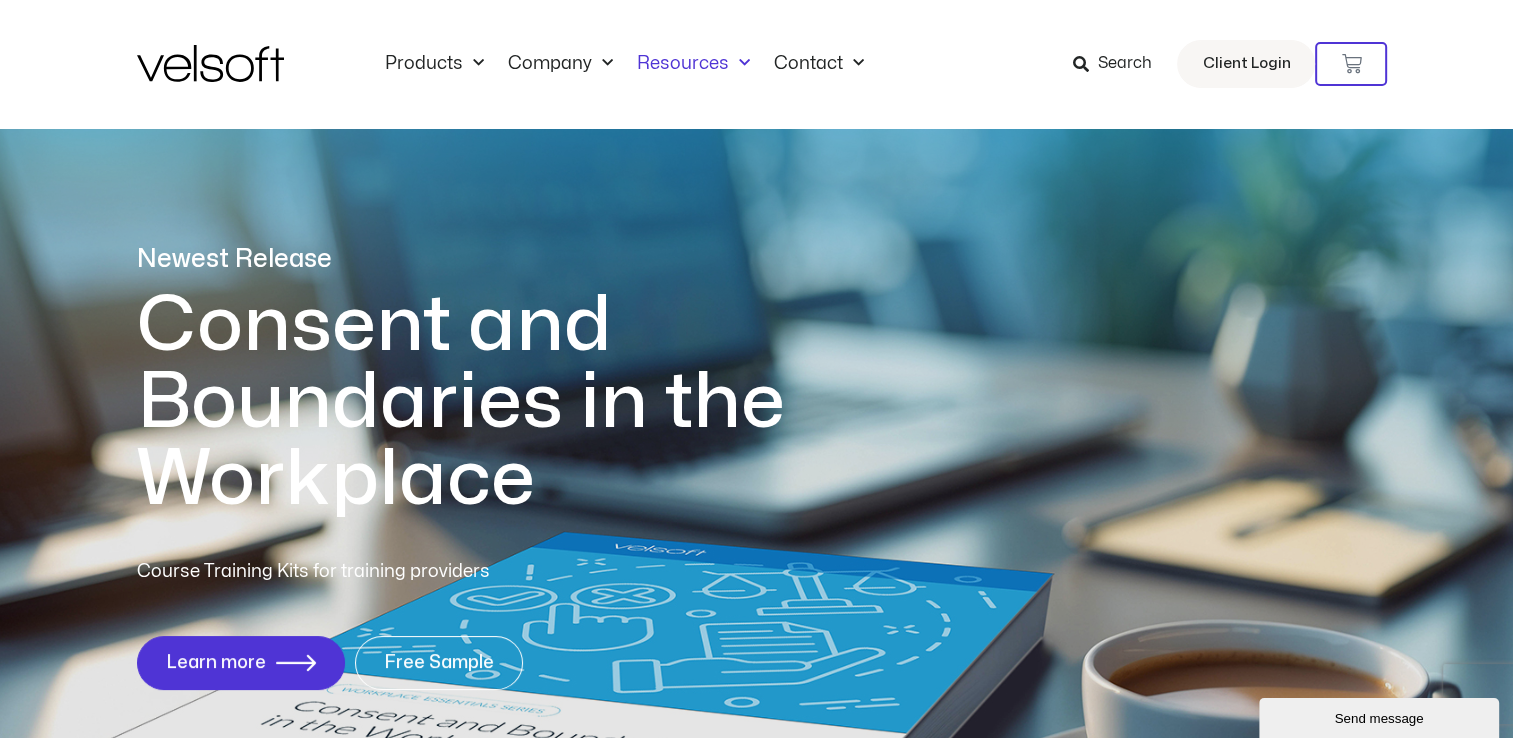 click on "Resources" 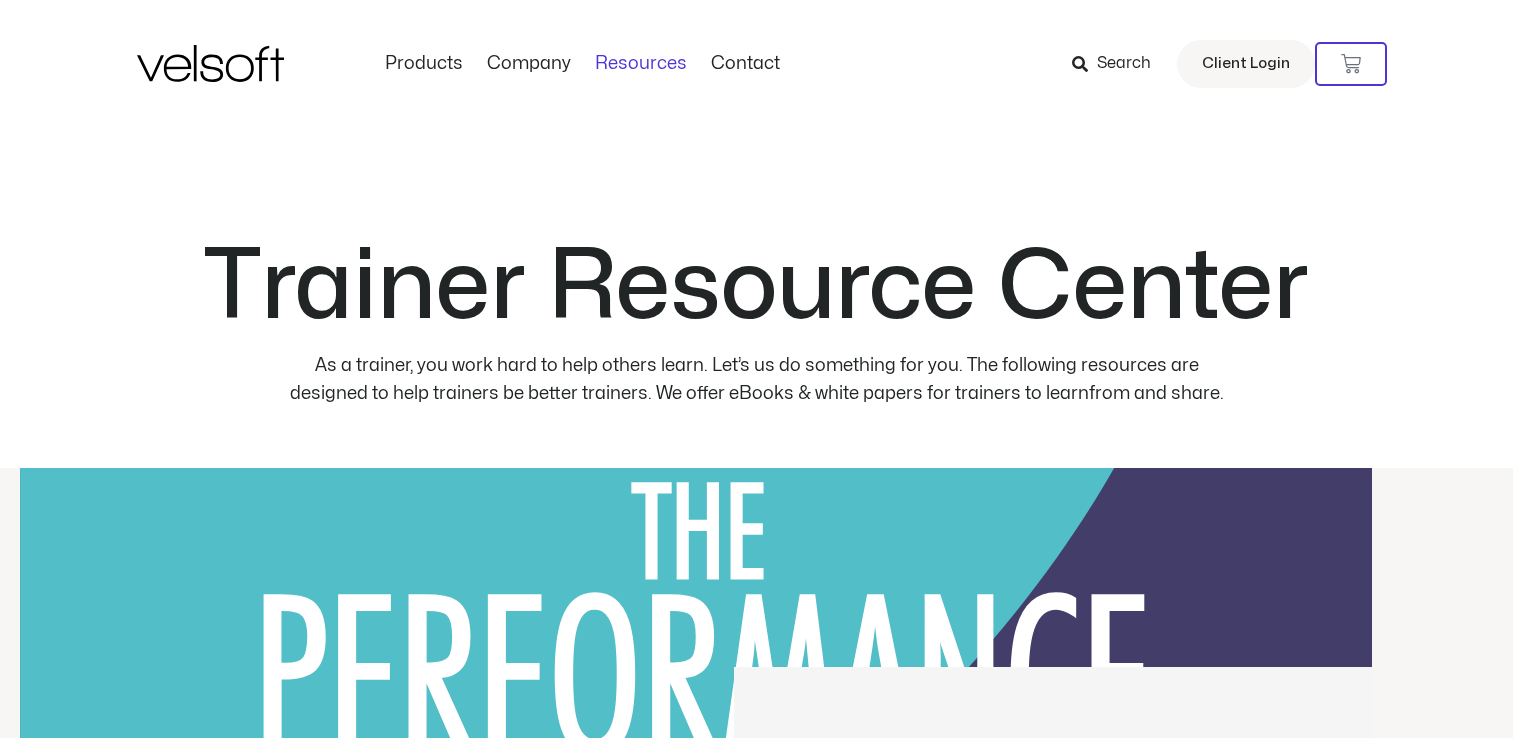 scroll, scrollTop: 0, scrollLeft: 0, axis: both 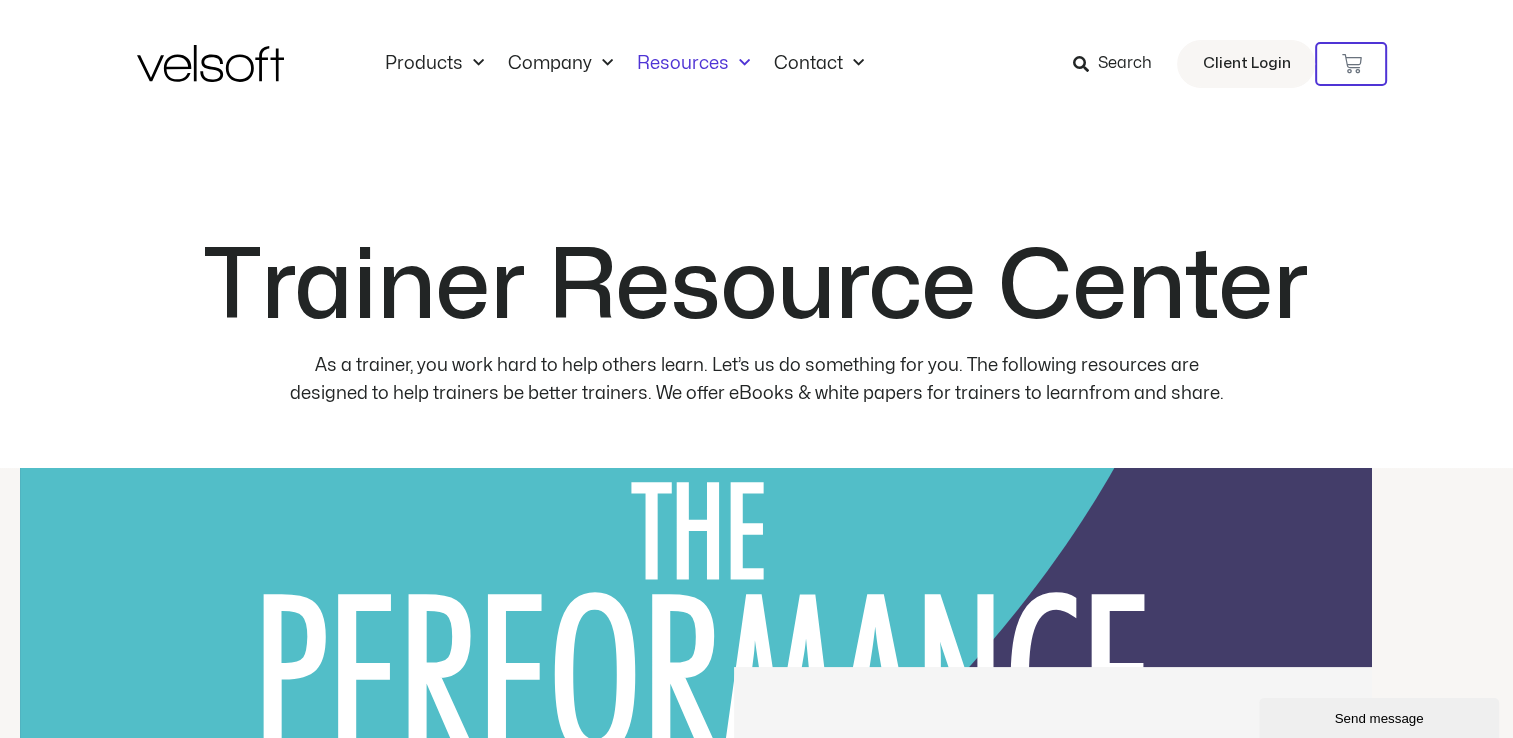 click on "Send message" at bounding box center (1379, 718) 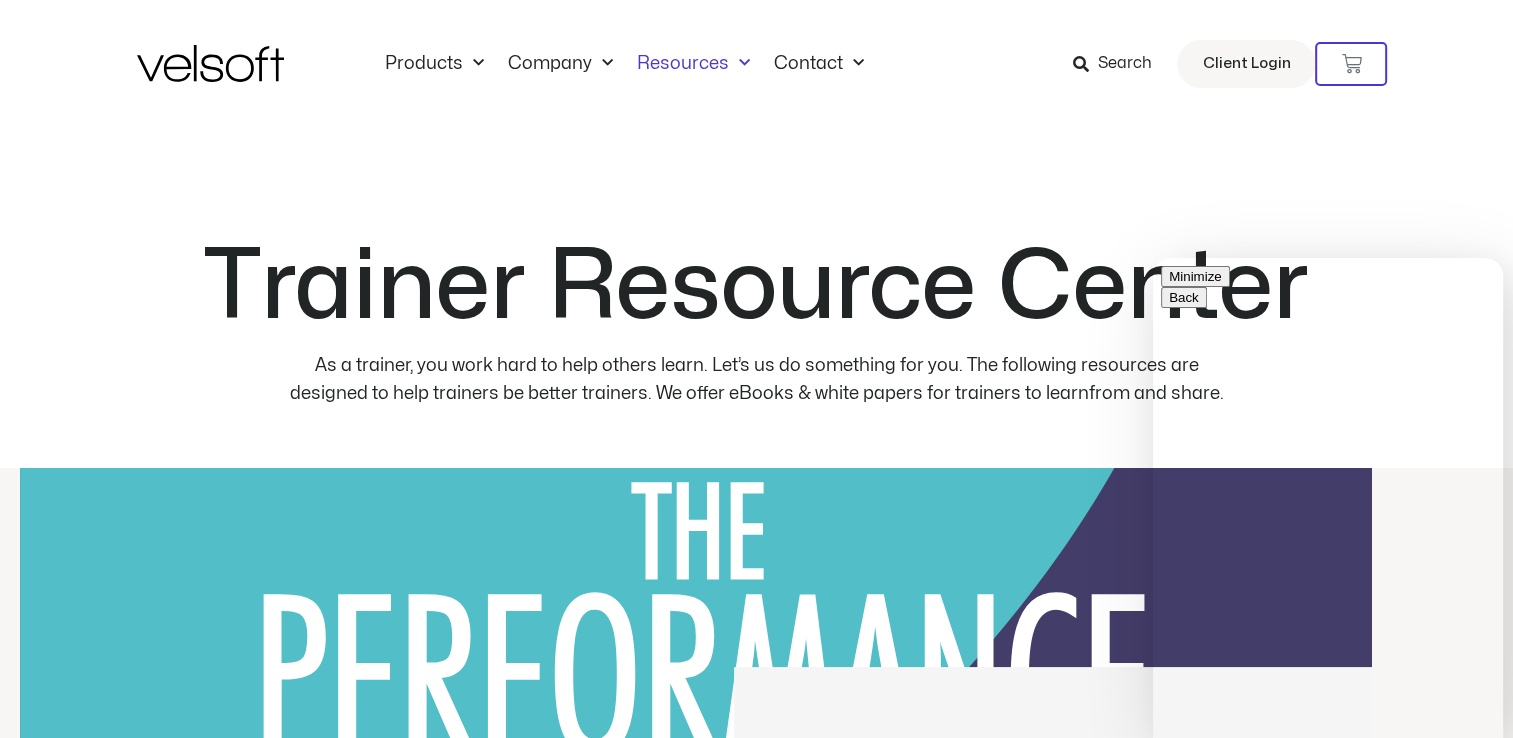 click on "Minimize" at bounding box center [1195, 276] 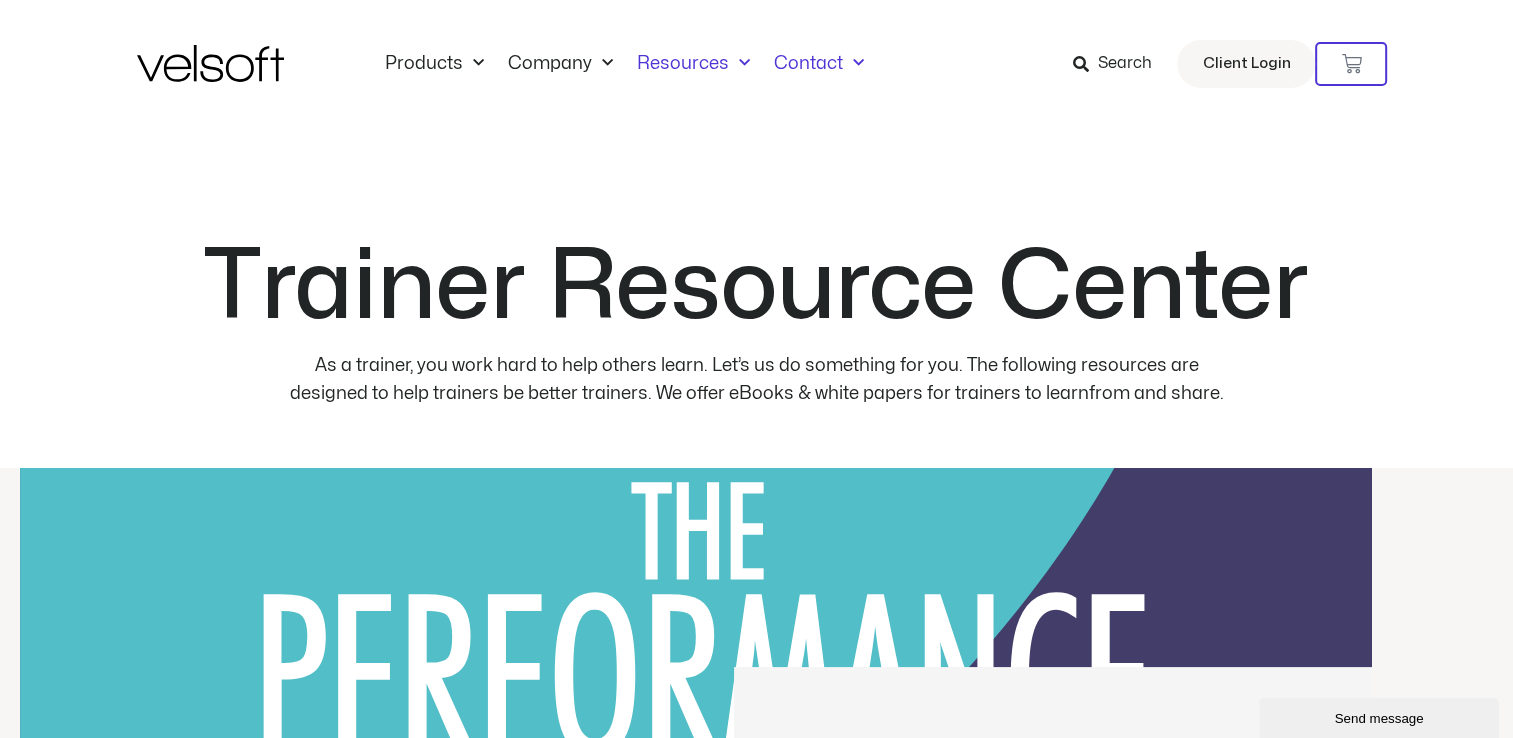 click on "Contact" 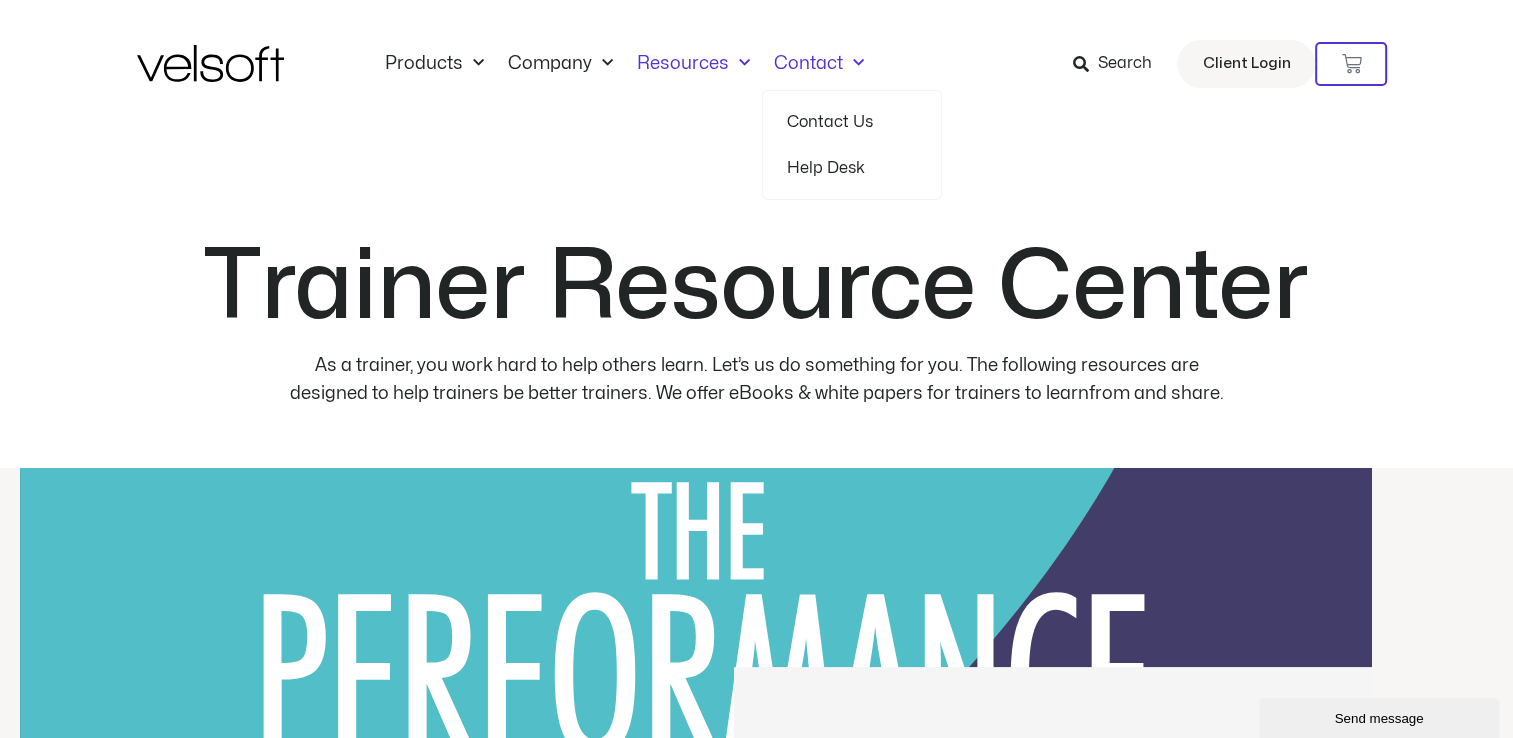 click on "Contact Us" 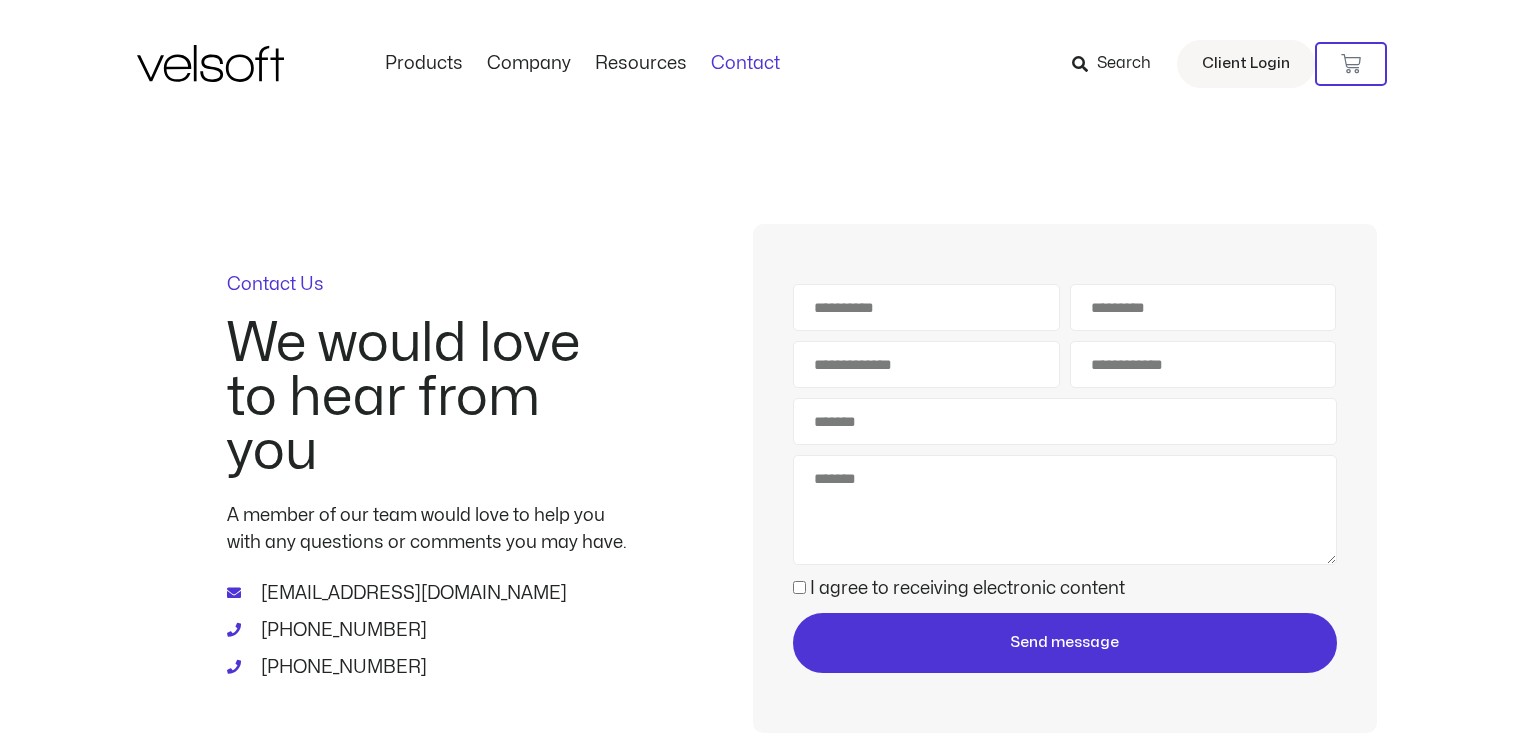 scroll, scrollTop: 0, scrollLeft: 0, axis: both 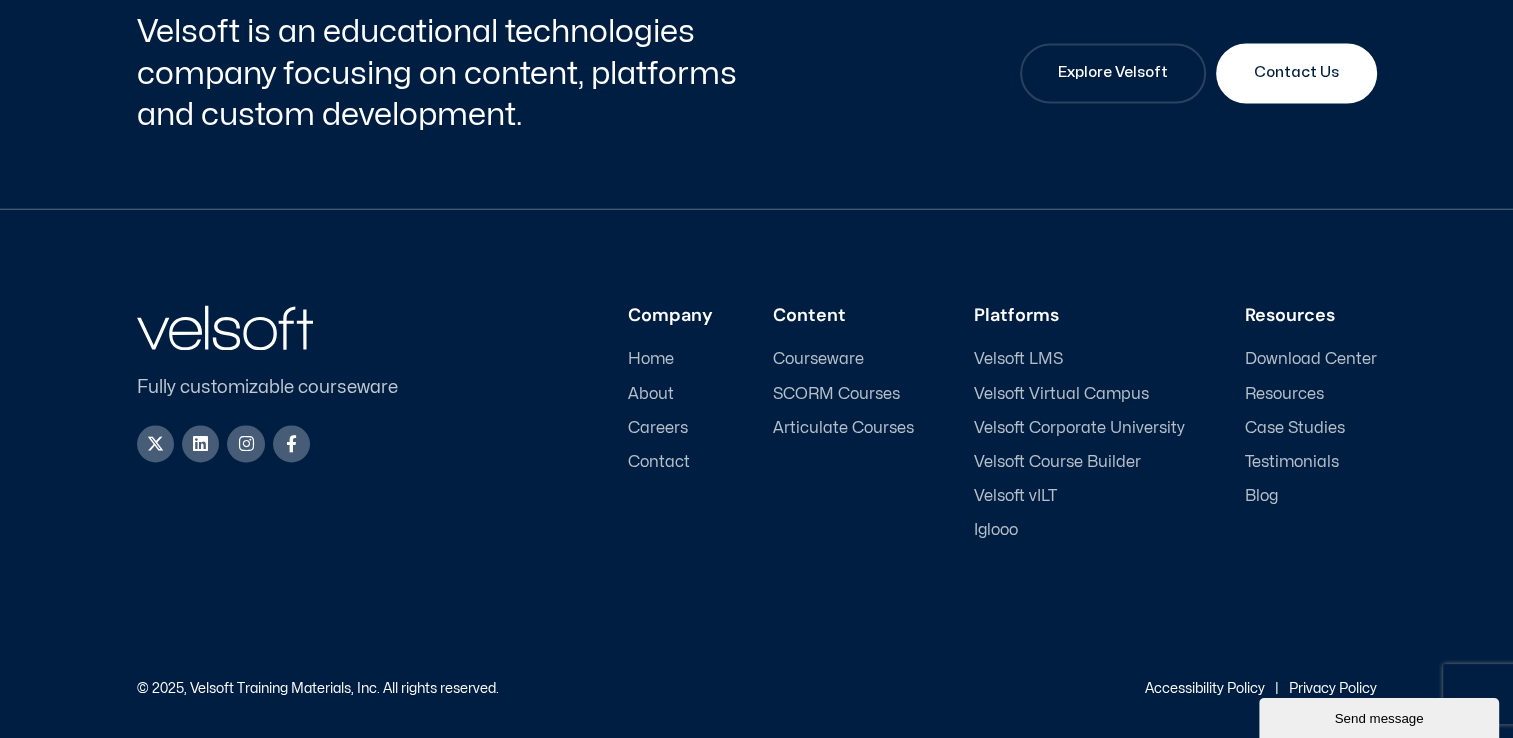 click on "SCORM Courses" at bounding box center (836, 394) 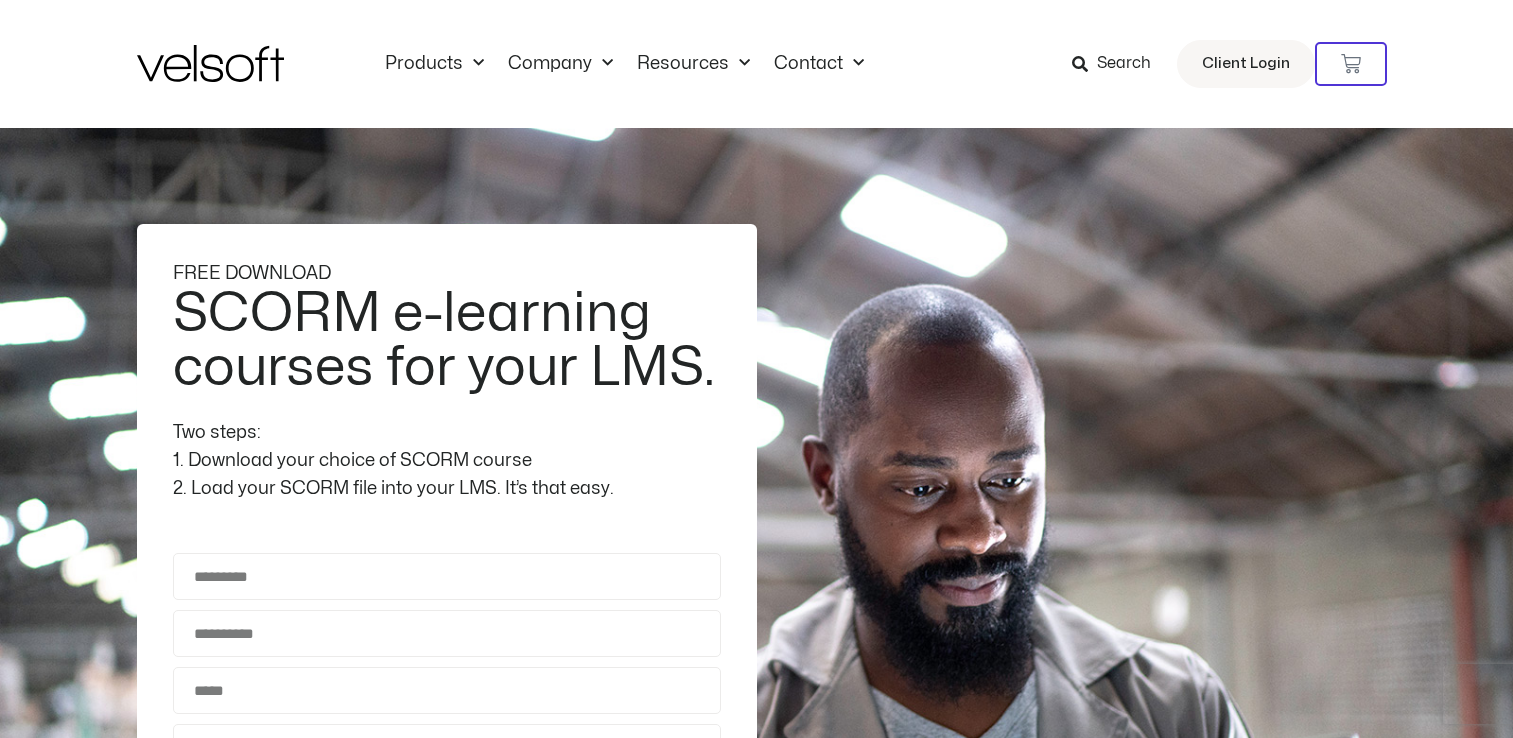 scroll, scrollTop: 0, scrollLeft: 0, axis: both 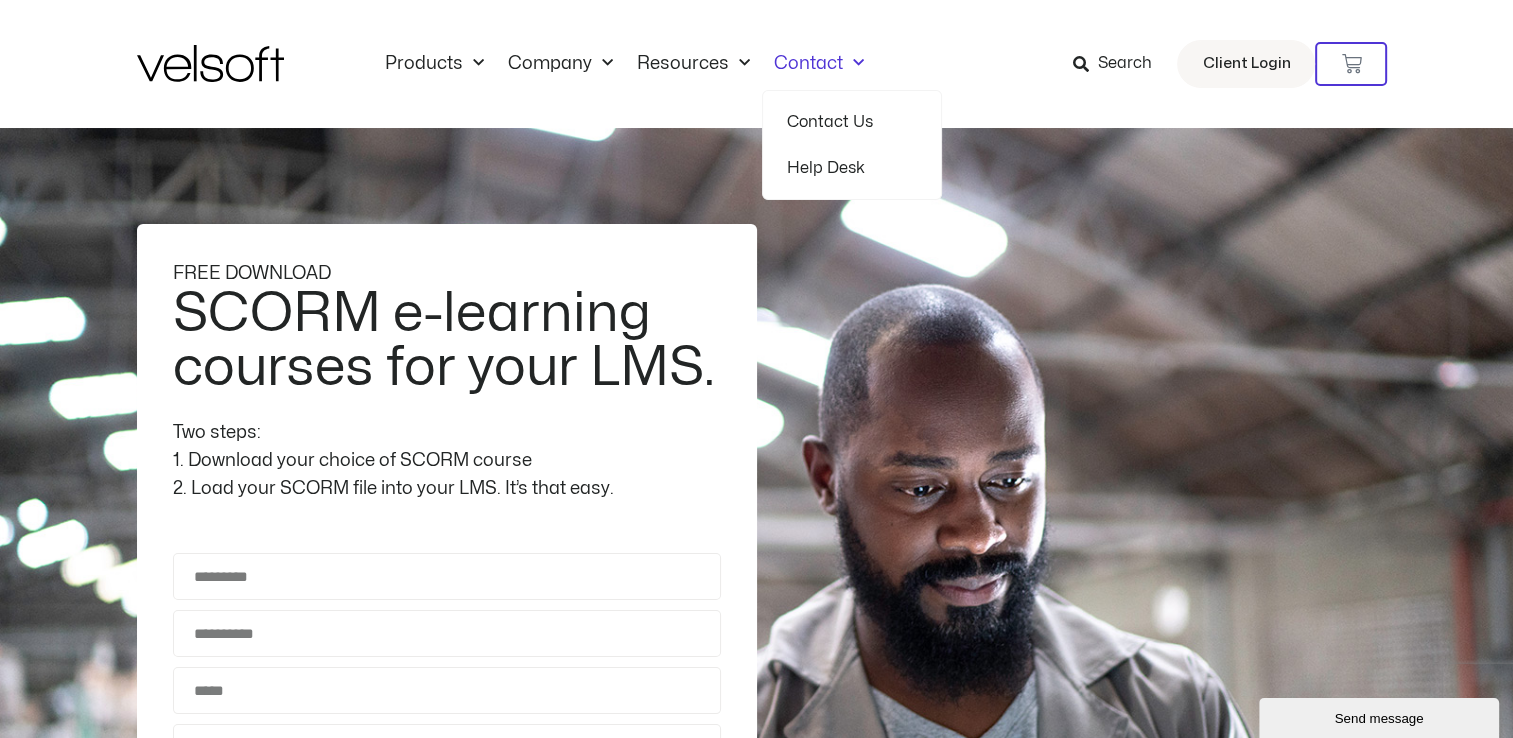 click on "Contact" 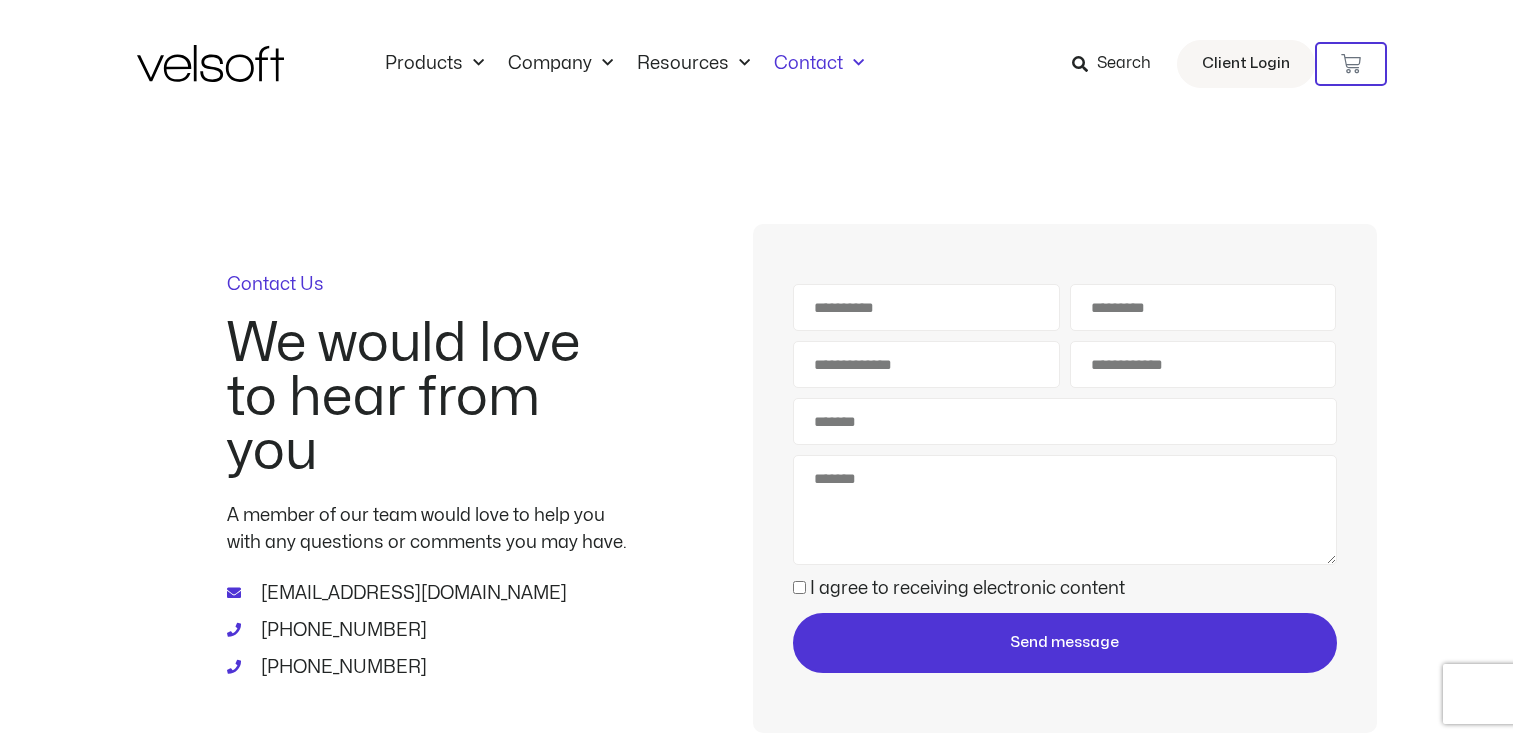 scroll, scrollTop: 0, scrollLeft: 0, axis: both 